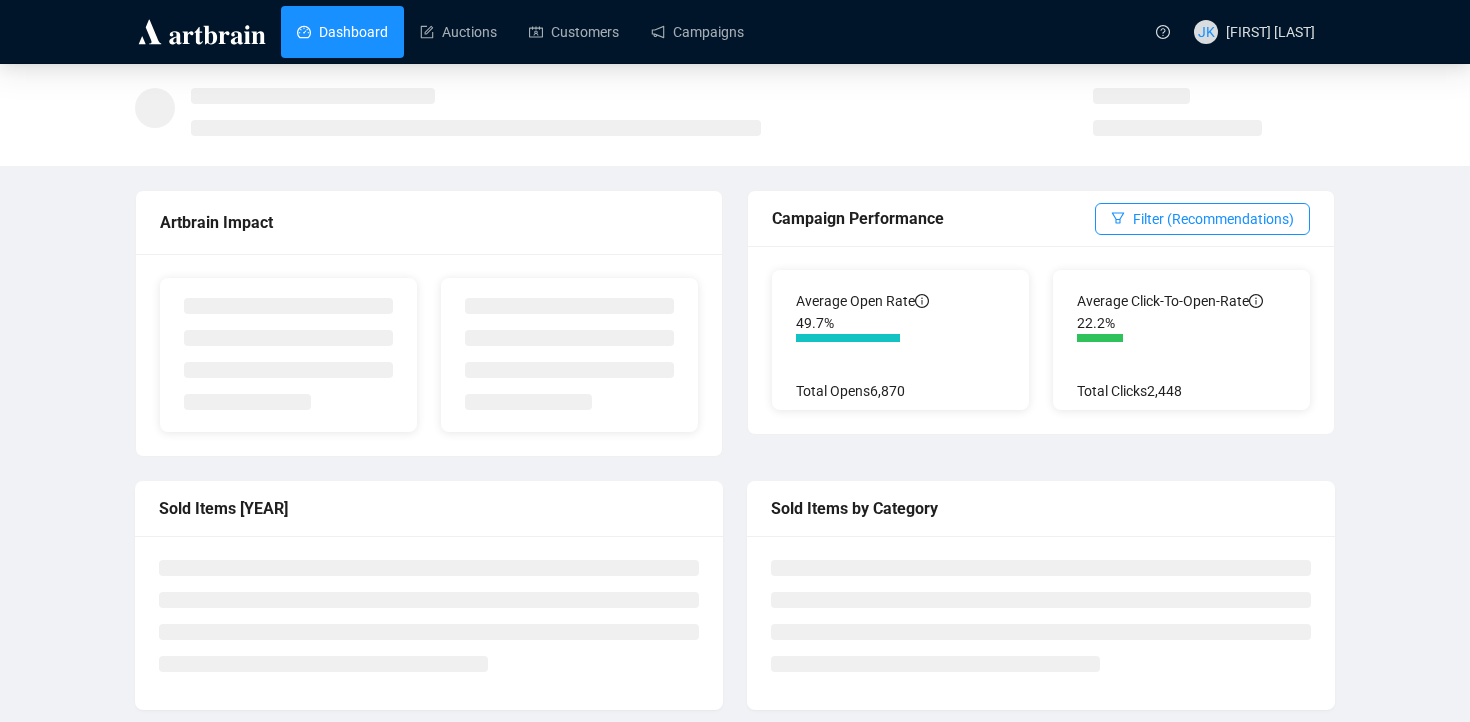 scroll, scrollTop: 0, scrollLeft: 0, axis: both 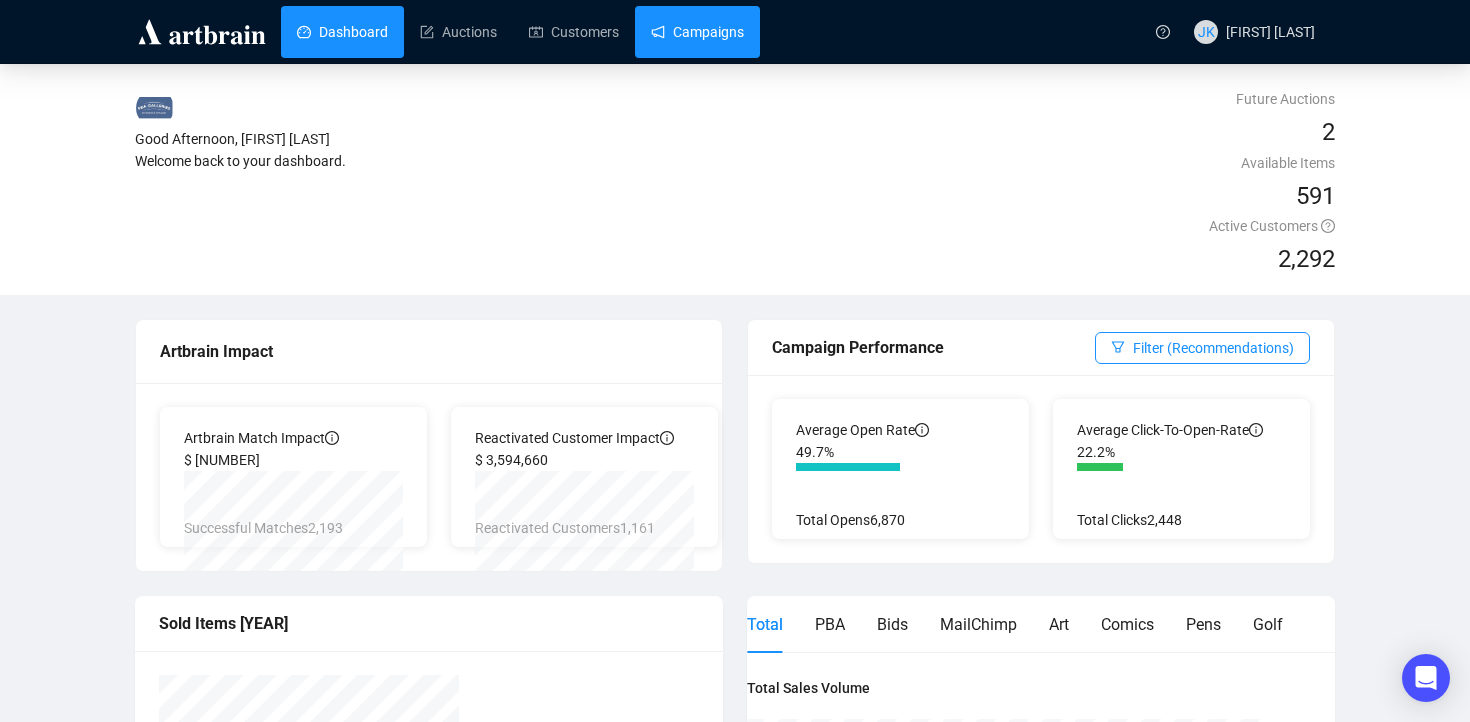 click on "Campaigns" at bounding box center (697, 32) 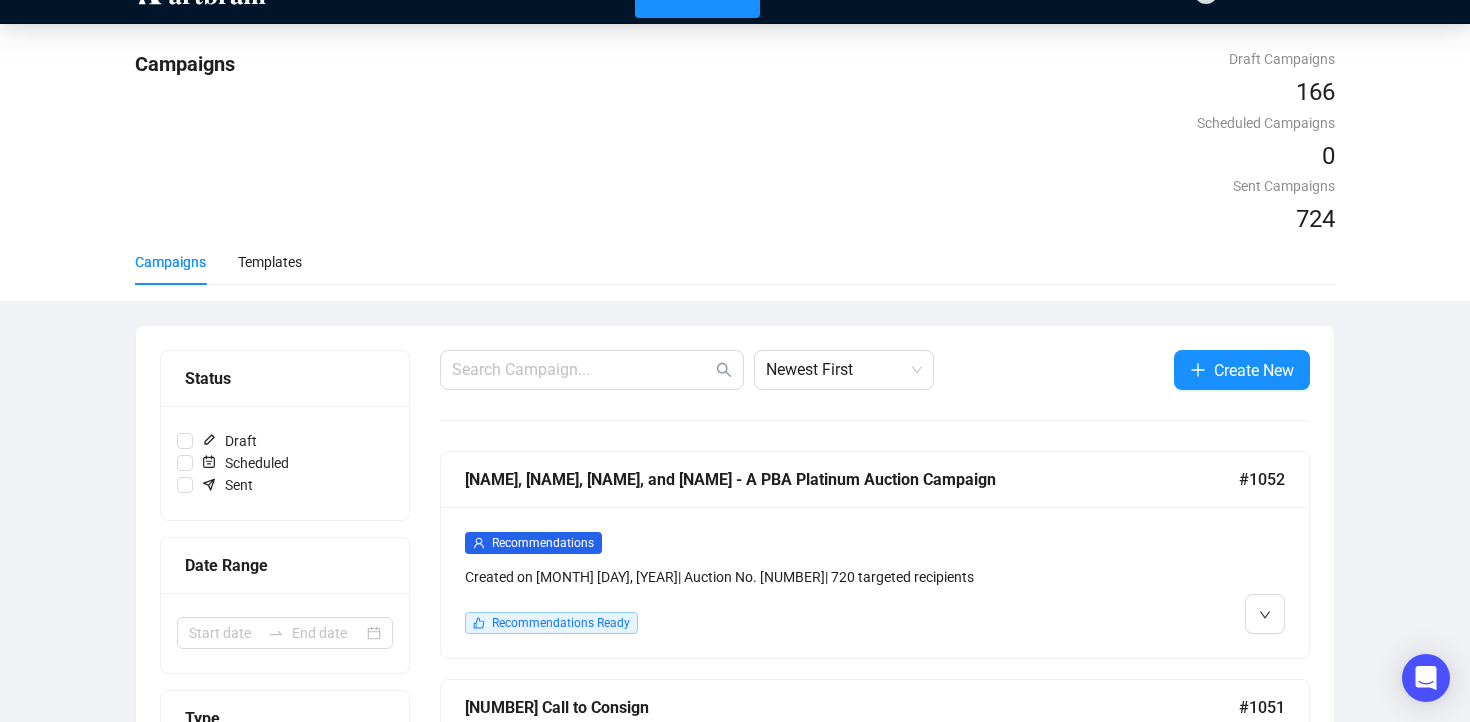 scroll, scrollTop: 0, scrollLeft: 0, axis: both 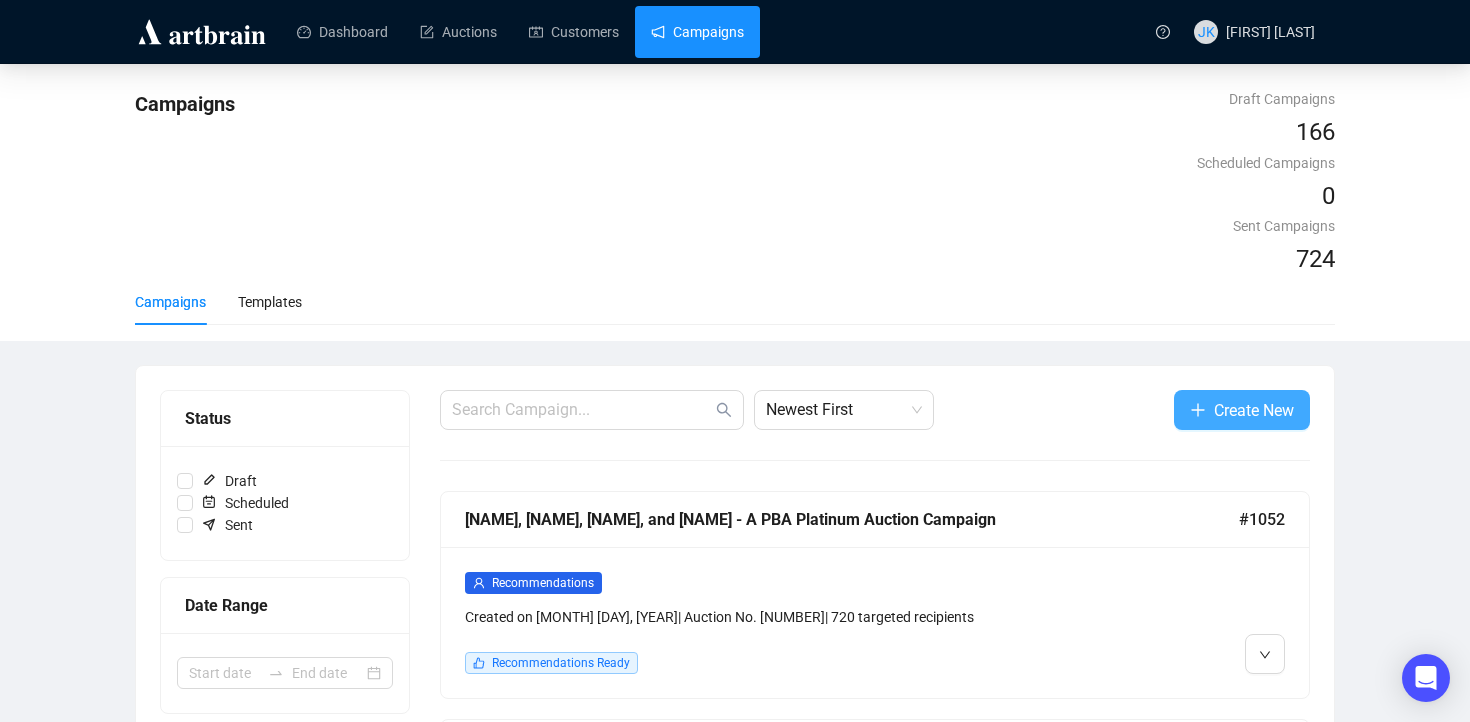 click on "Create New" at bounding box center (1254, 410) 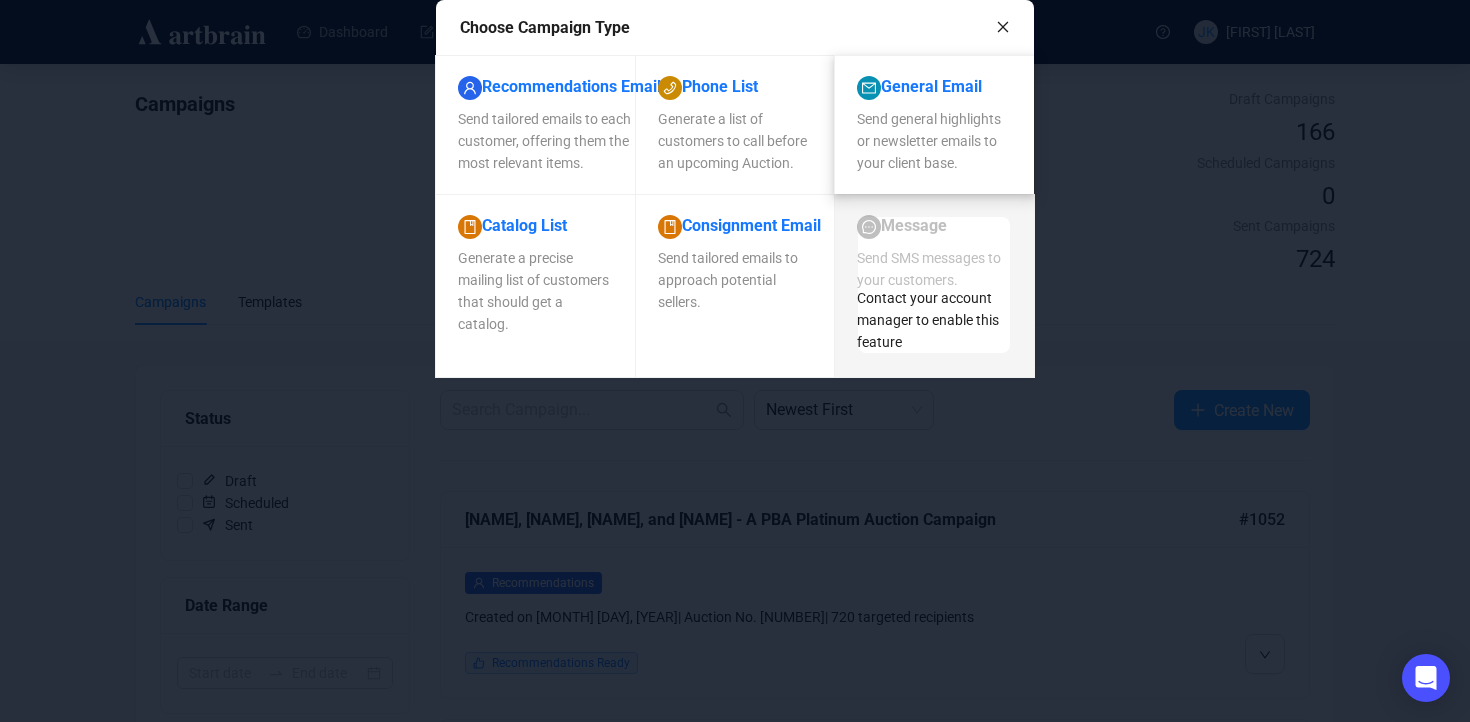 click on "Send general highlights or newsletter emails to your client base." at bounding box center (559, 141) 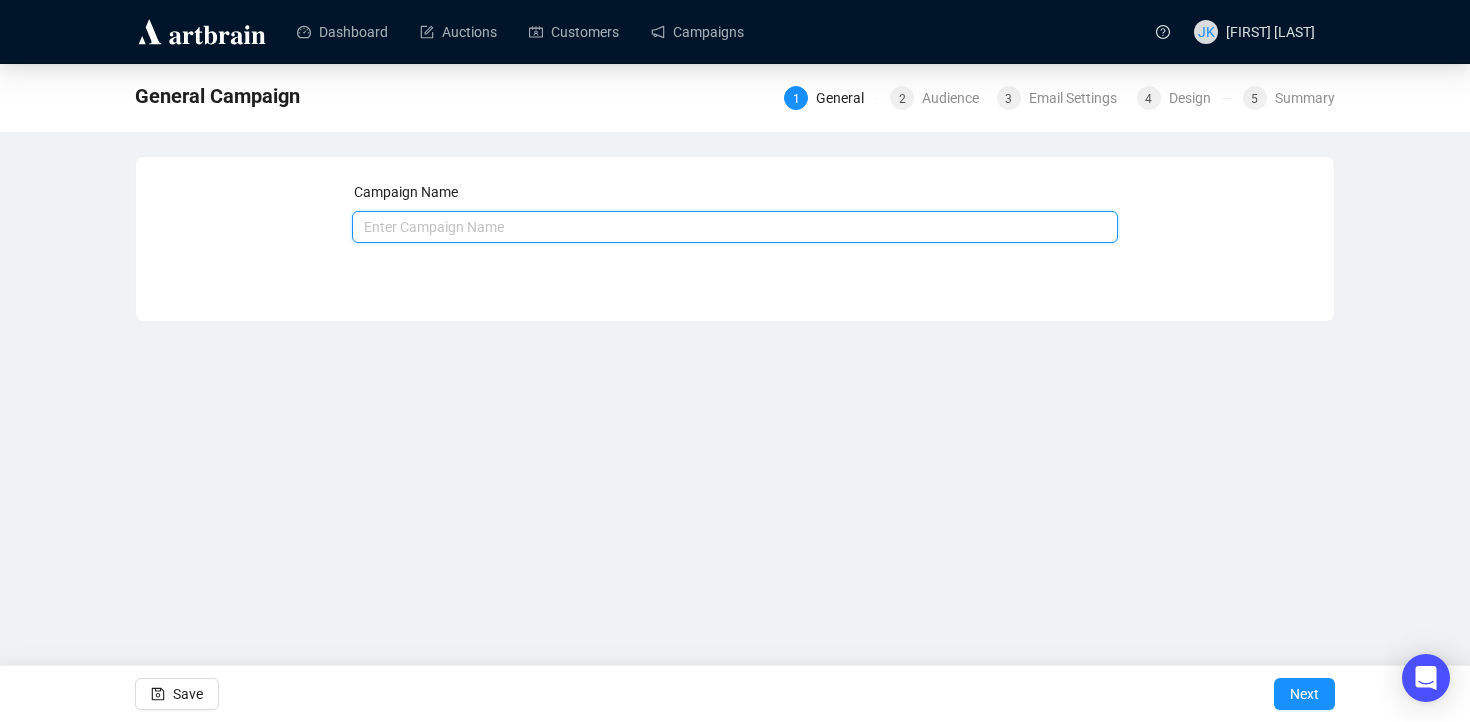 click at bounding box center (735, 227) 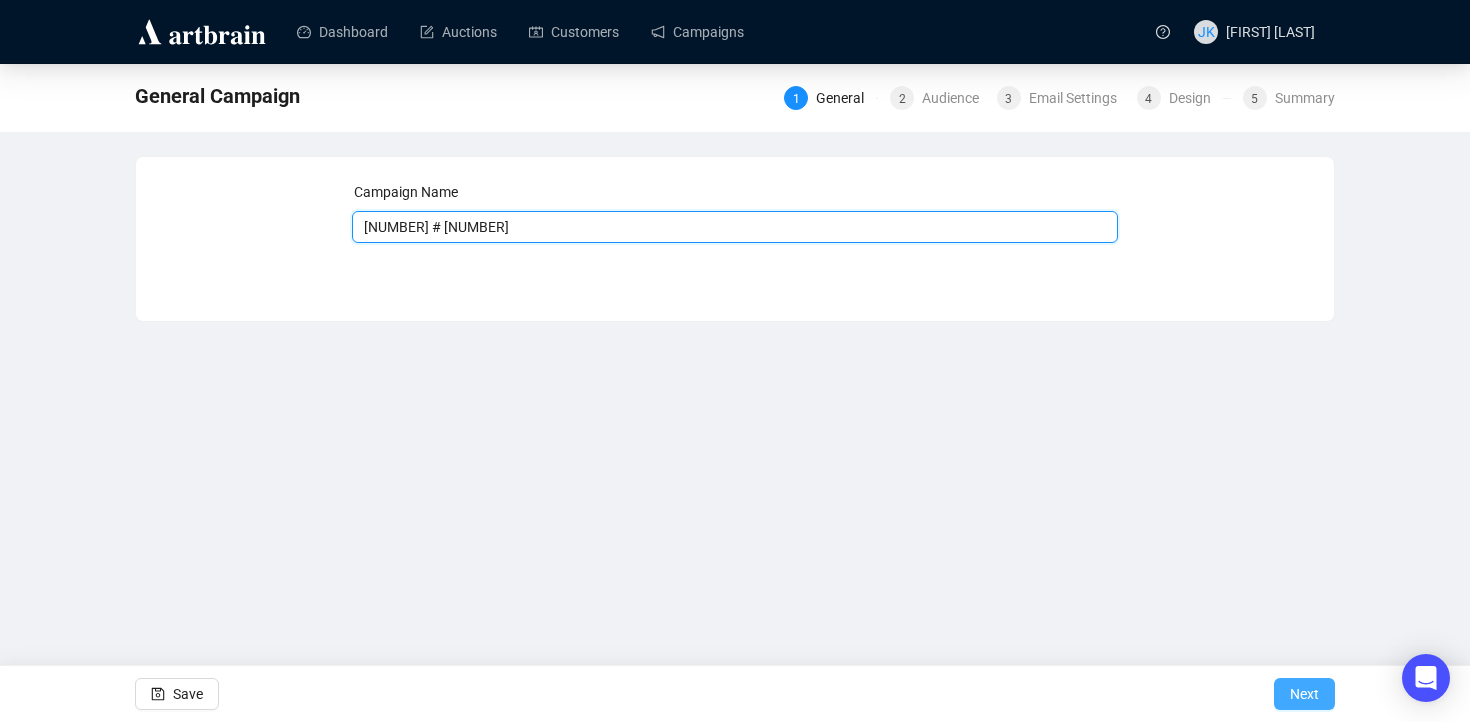 type on "[NUMBER] # [NUMBER]" 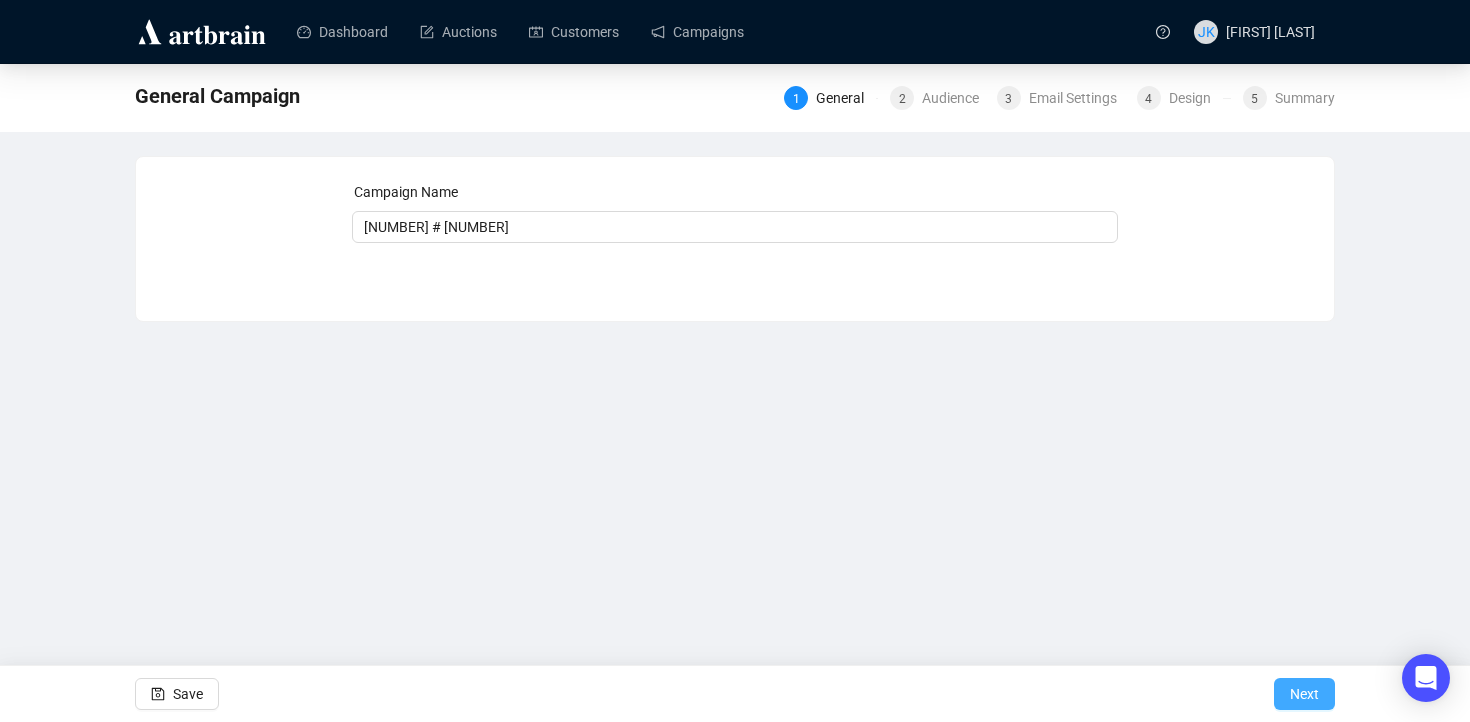 click on "Next" at bounding box center [1304, 694] 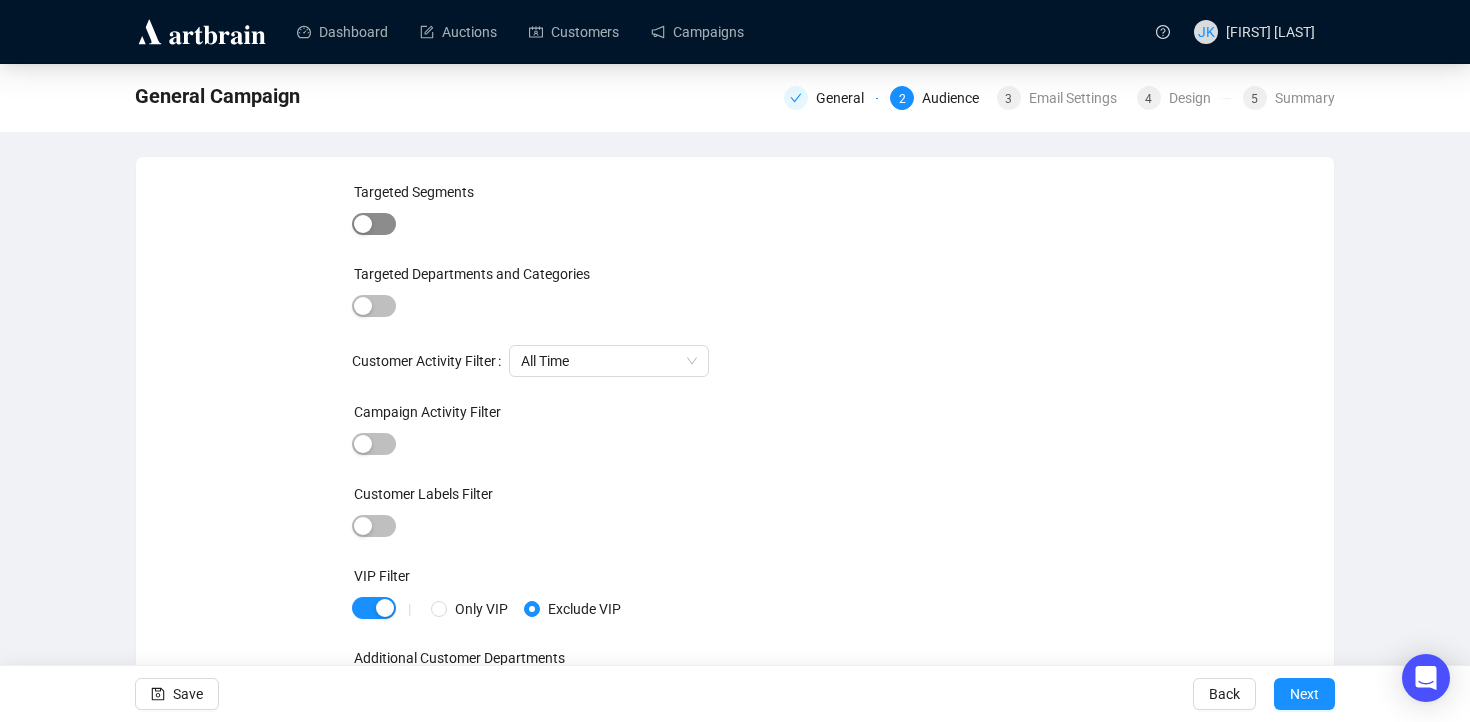 click at bounding box center [374, 224] 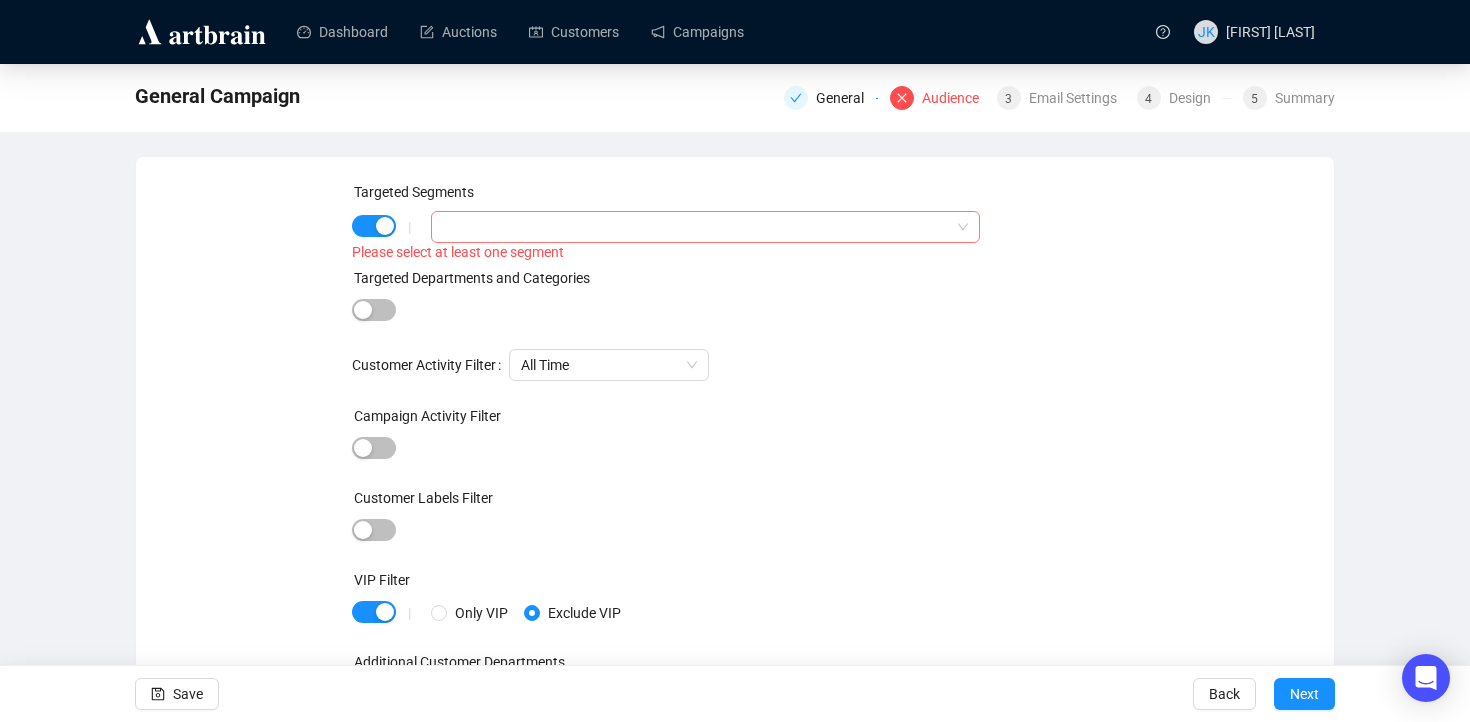 click at bounding box center [695, 227] 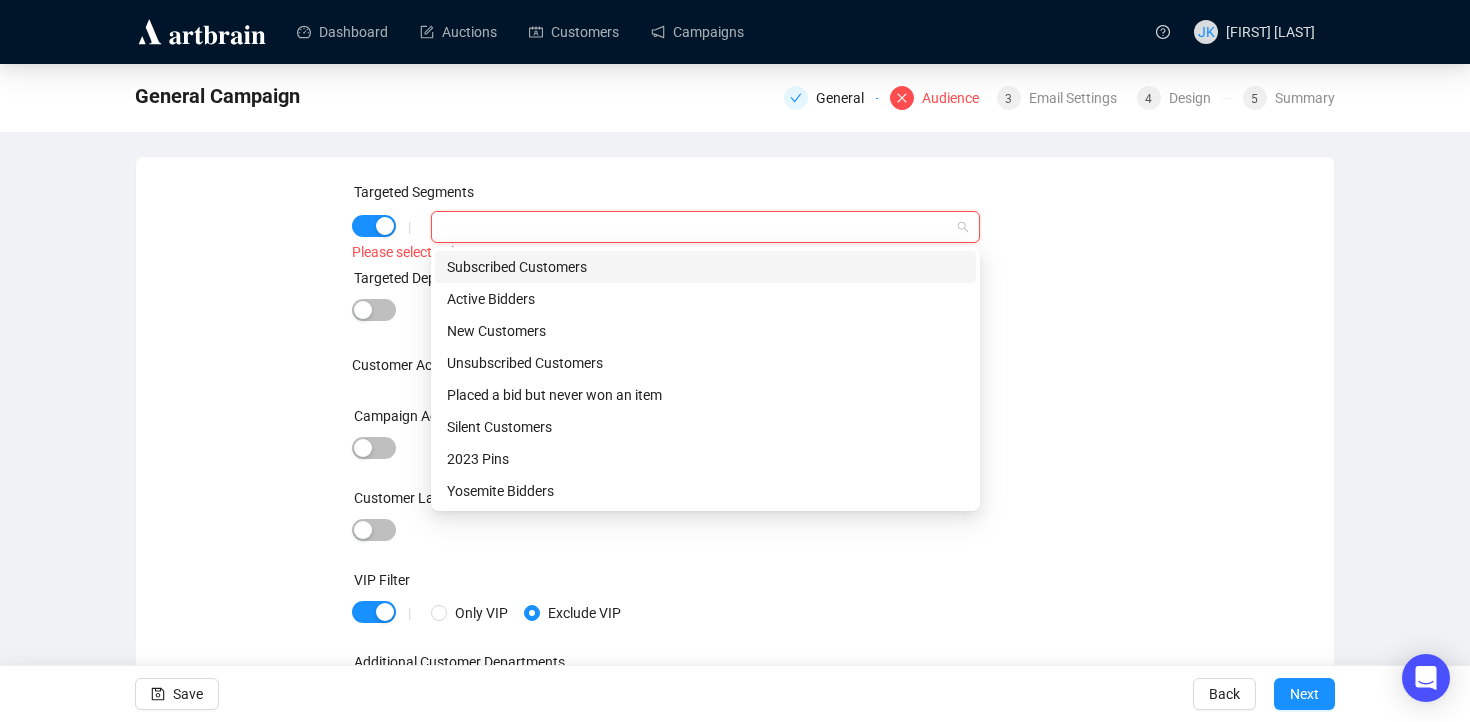 click on "Subscribed Customers" at bounding box center [705, 267] 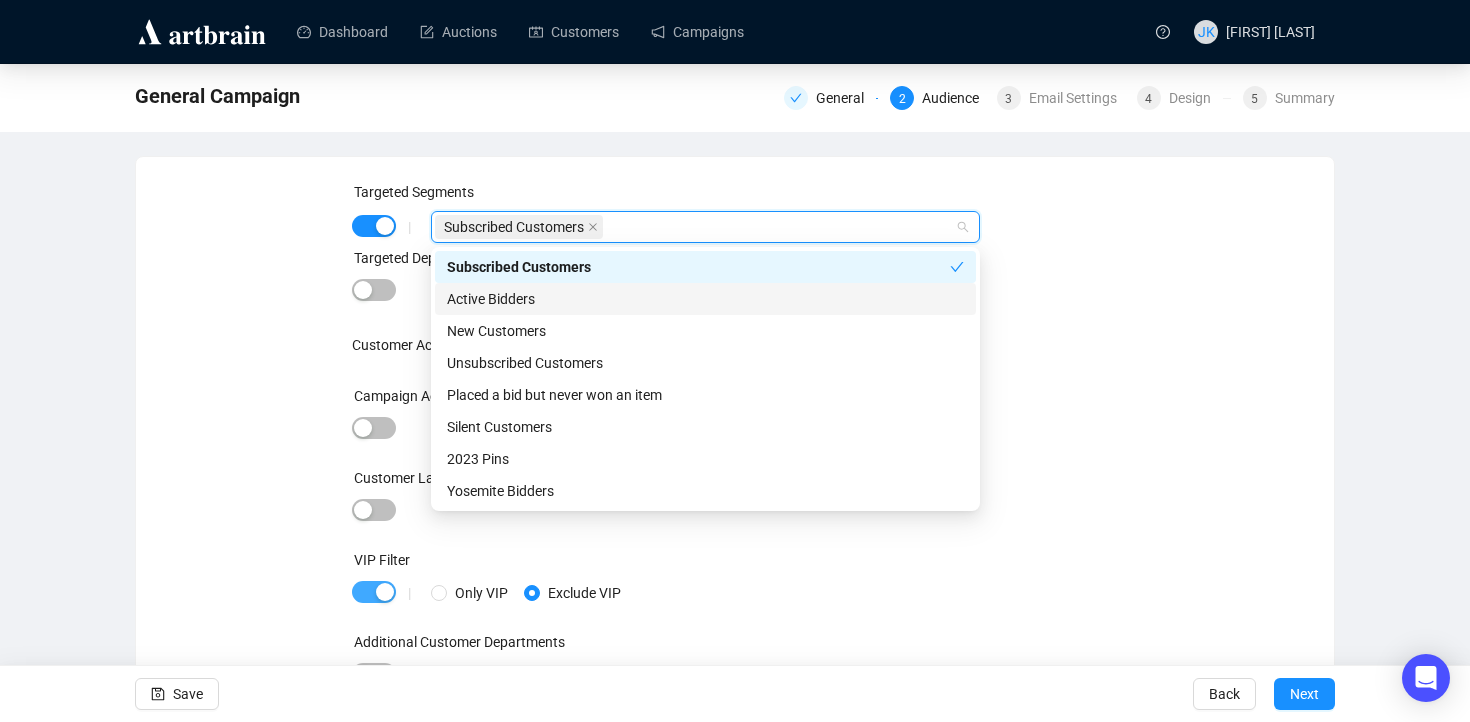 click at bounding box center (385, 592) 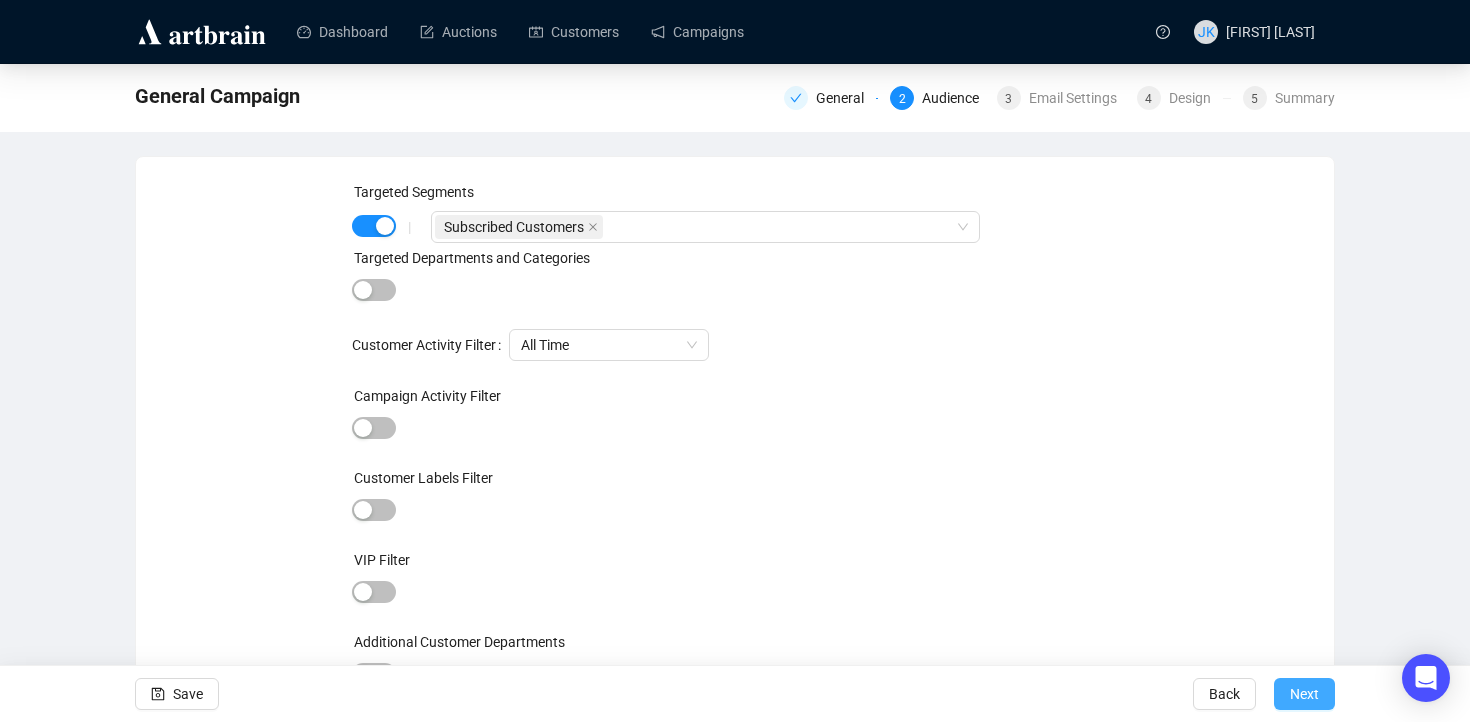 click on "Next" at bounding box center (1304, 694) 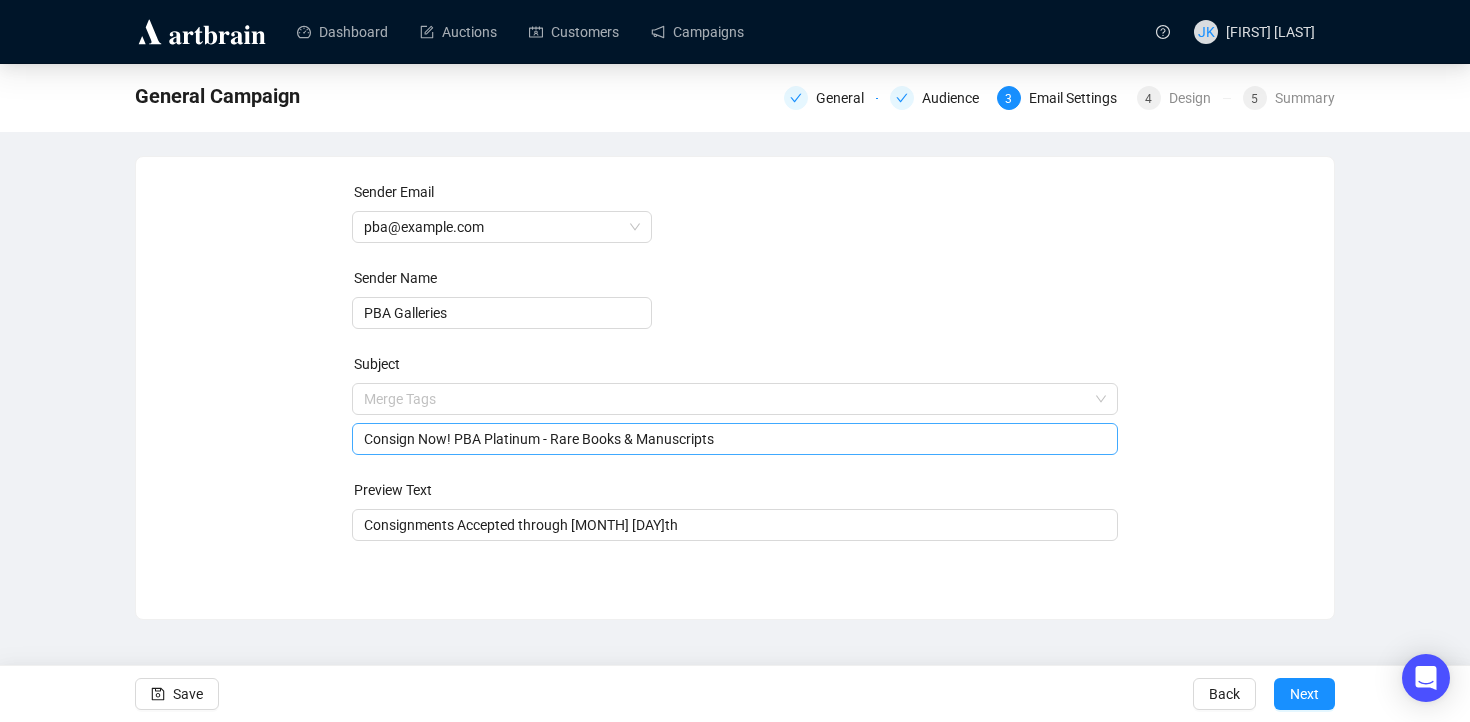 click on "Merge Tags Consign Now! PBA Platinum - [NAME] & [NAME]" at bounding box center (735, 419) 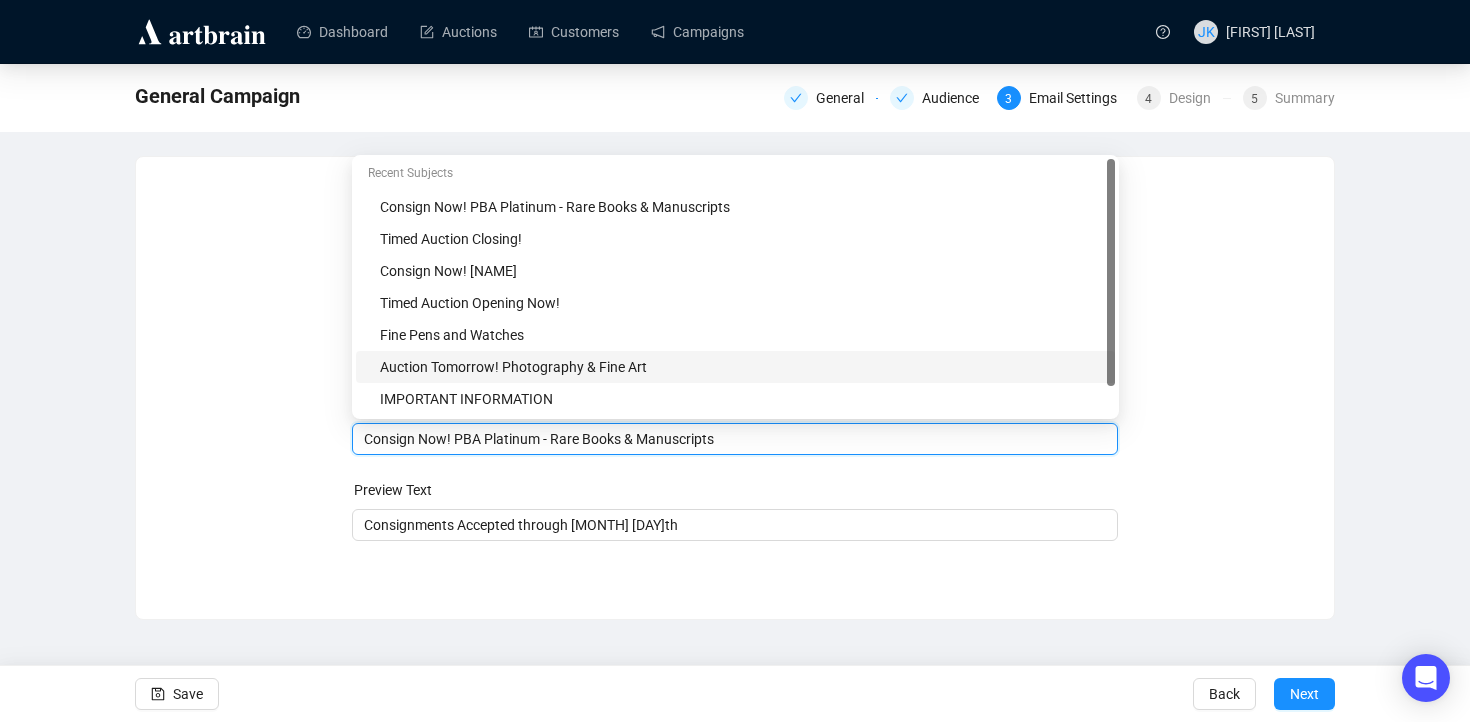click on "Auction Tomorrow! Photography & Fine Art" at bounding box center (741, 367) 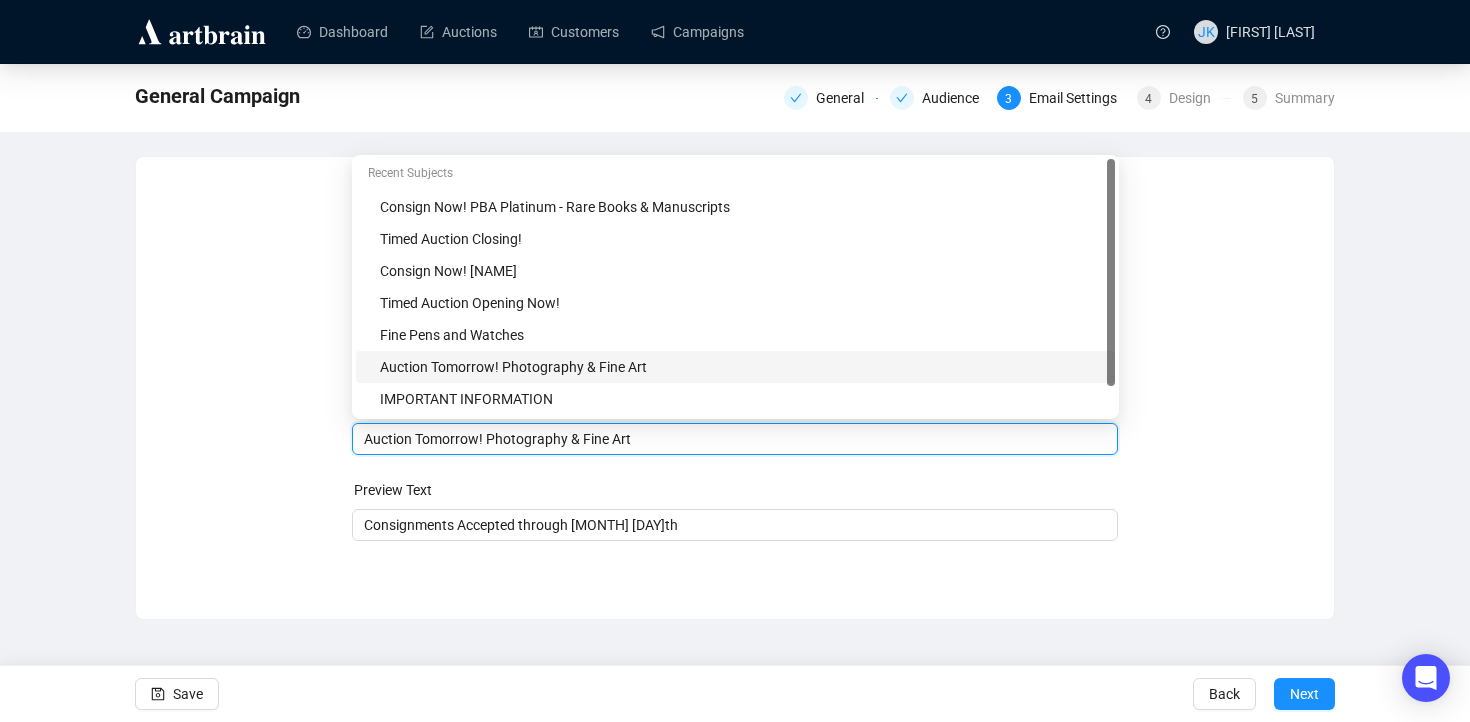 drag, startPoint x: 654, startPoint y: 433, endPoint x: 492, endPoint y: 440, distance: 162.15117 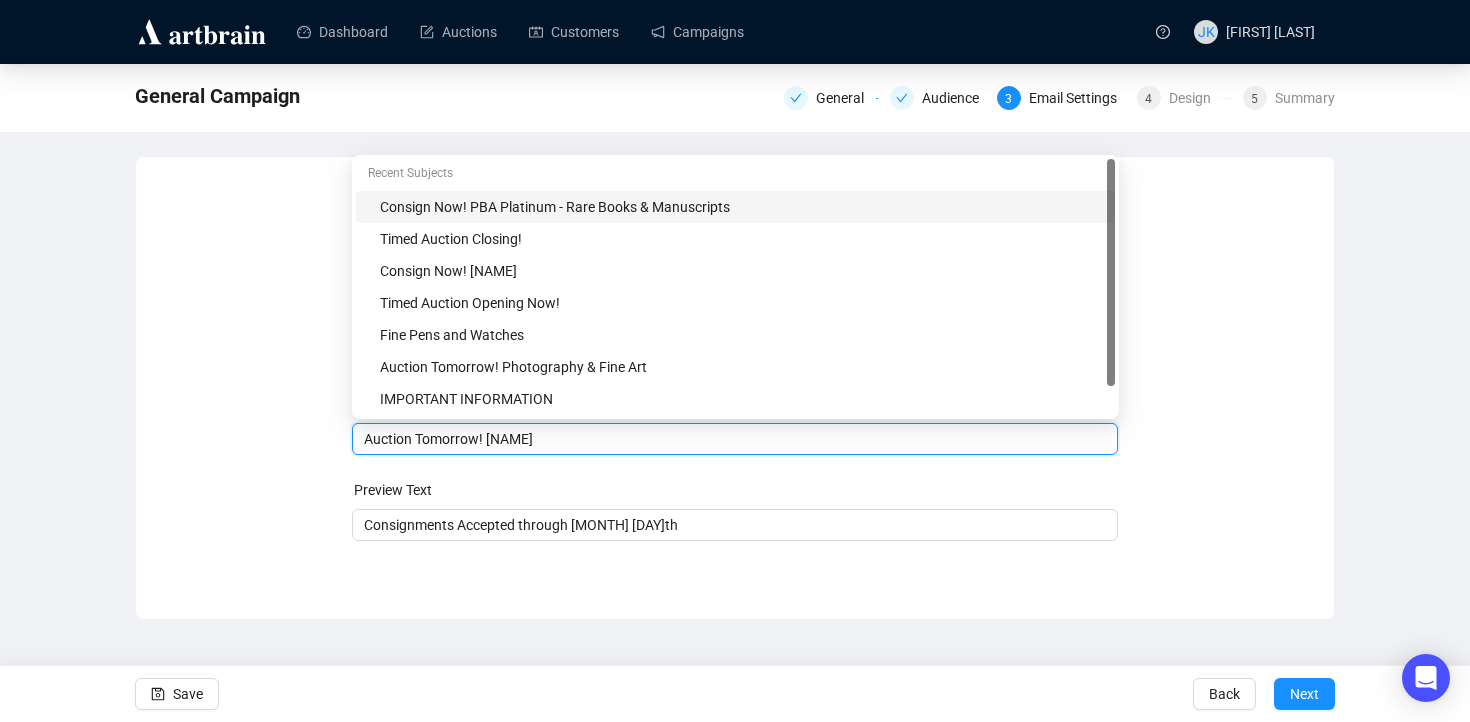 drag, startPoint x: 597, startPoint y: 445, endPoint x: 490, endPoint y: 441, distance: 107.07474 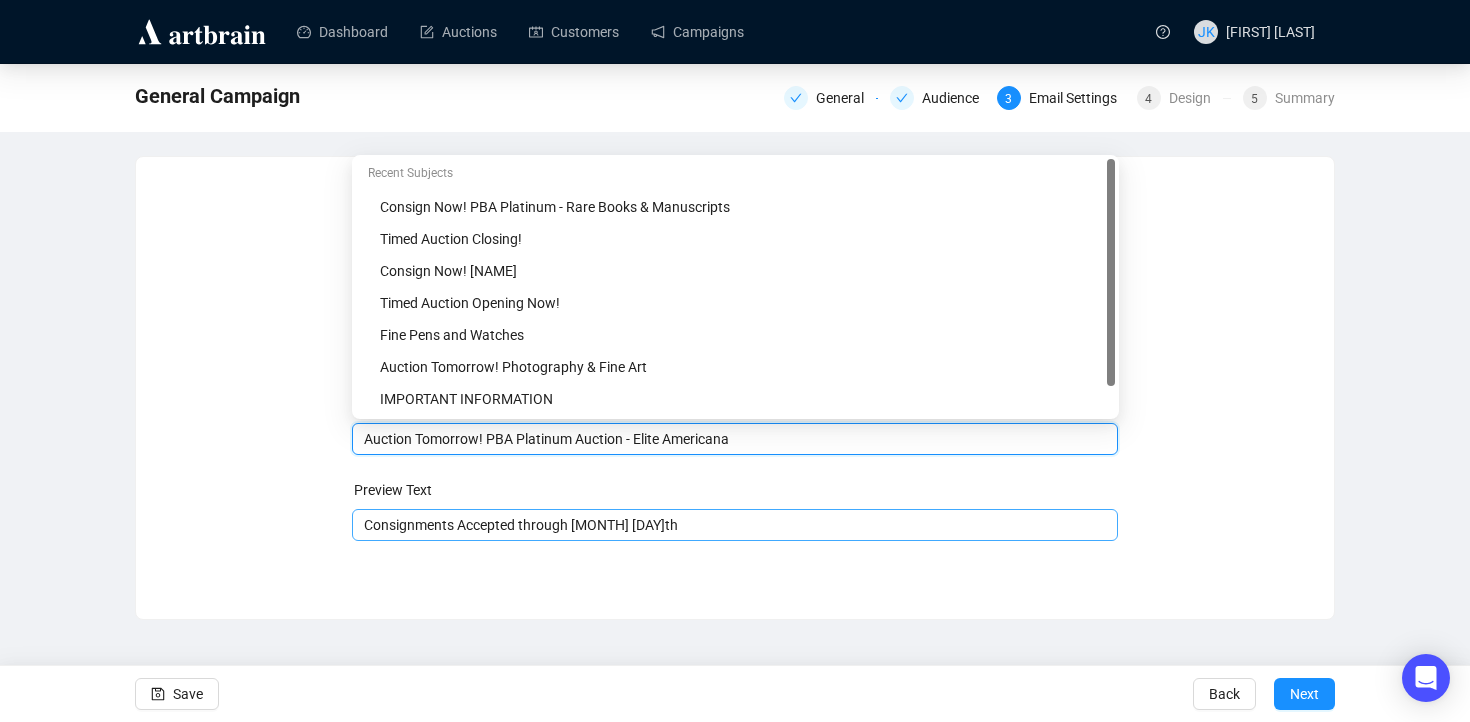 click on "Consignments Accepted through [MONTH] [DAY]th" at bounding box center [735, 439] 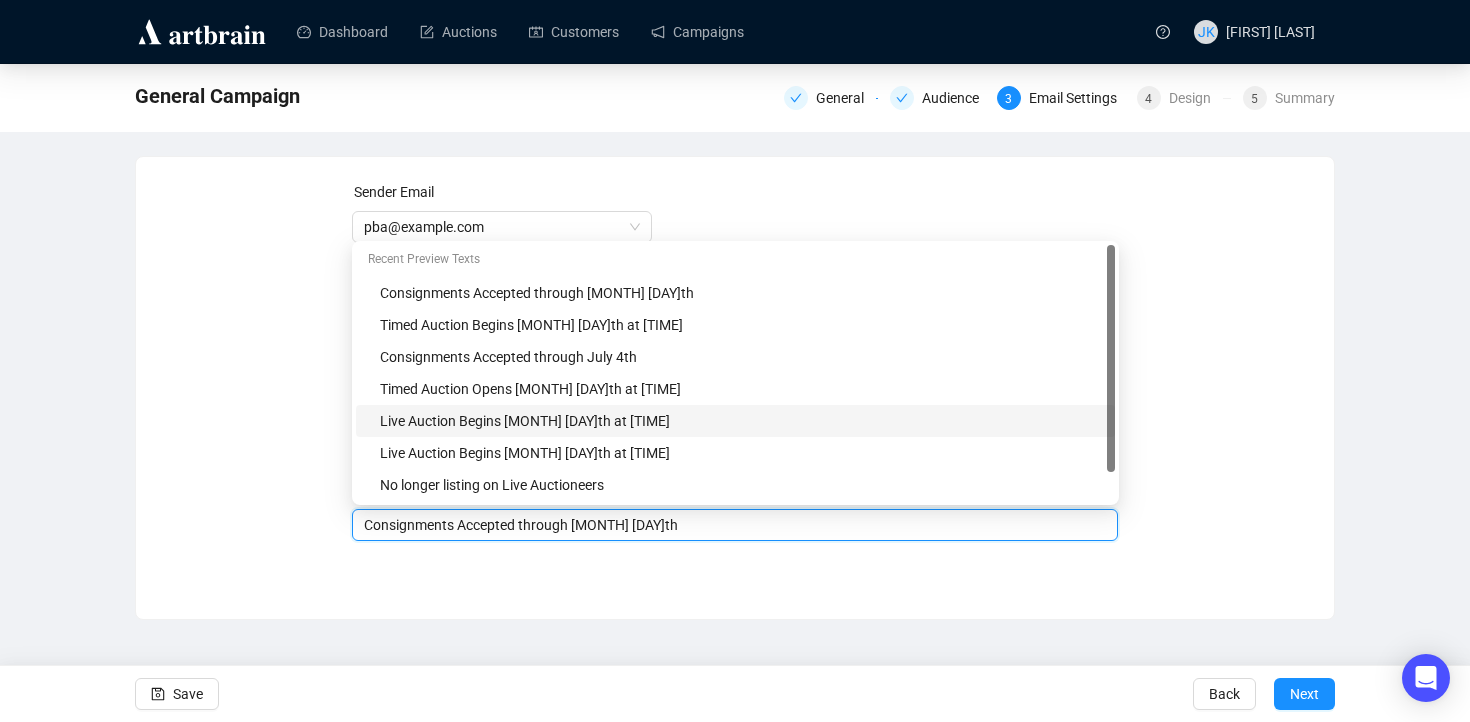 click on "Live Auction Begins [MONTH] [DAY]th at [TIME]" at bounding box center [741, 421] 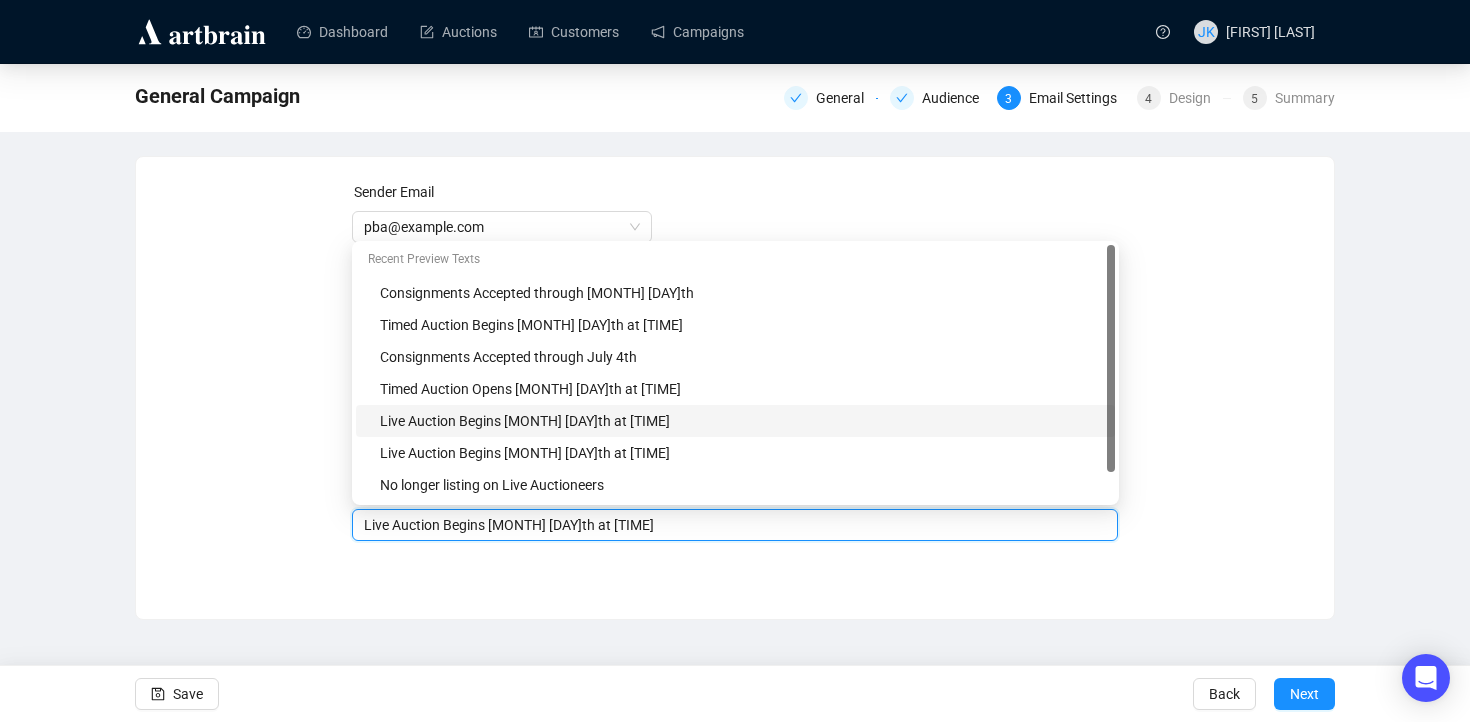 drag, startPoint x: 554, startPoint y: 528, endPoint x: 525, endPoint y: 528, distance: 29 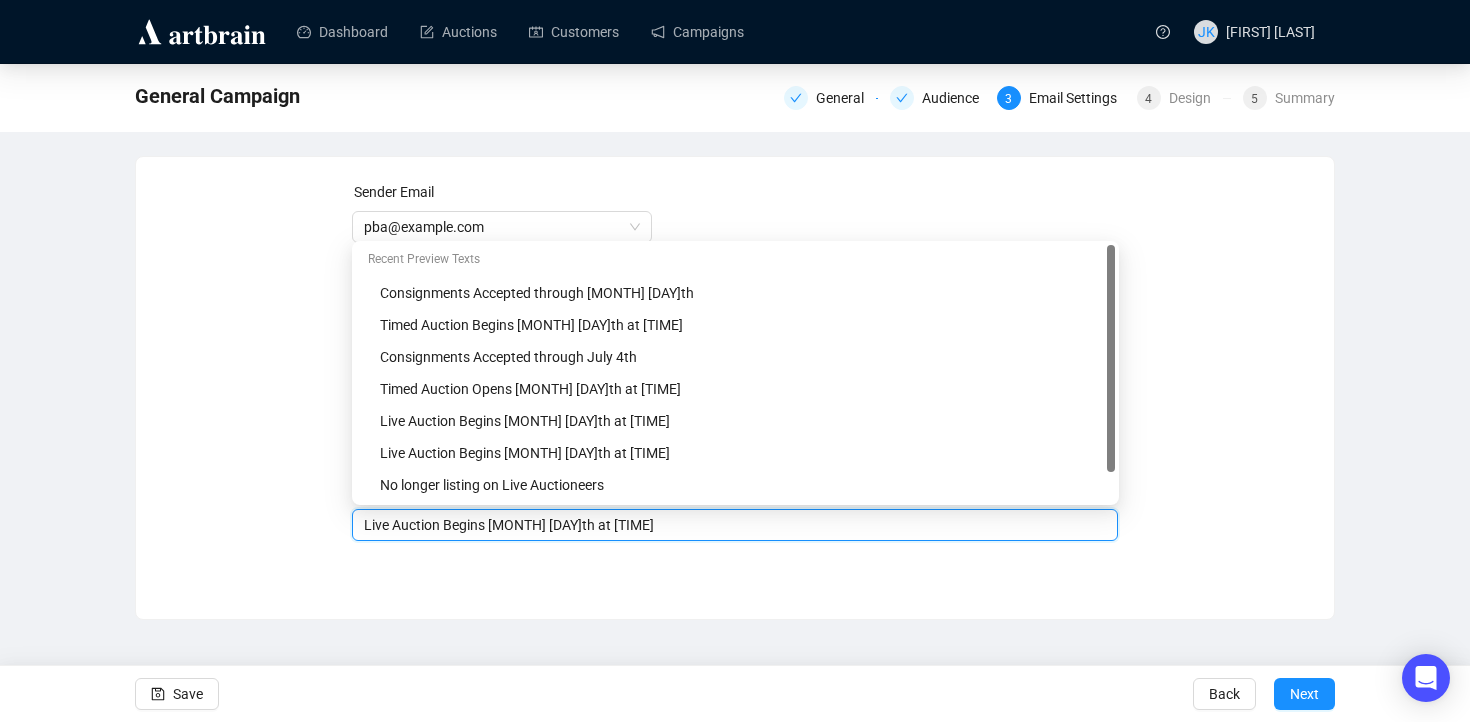 type on "Live Auction Begins [MONTH] [DAY]th at [TIME]" 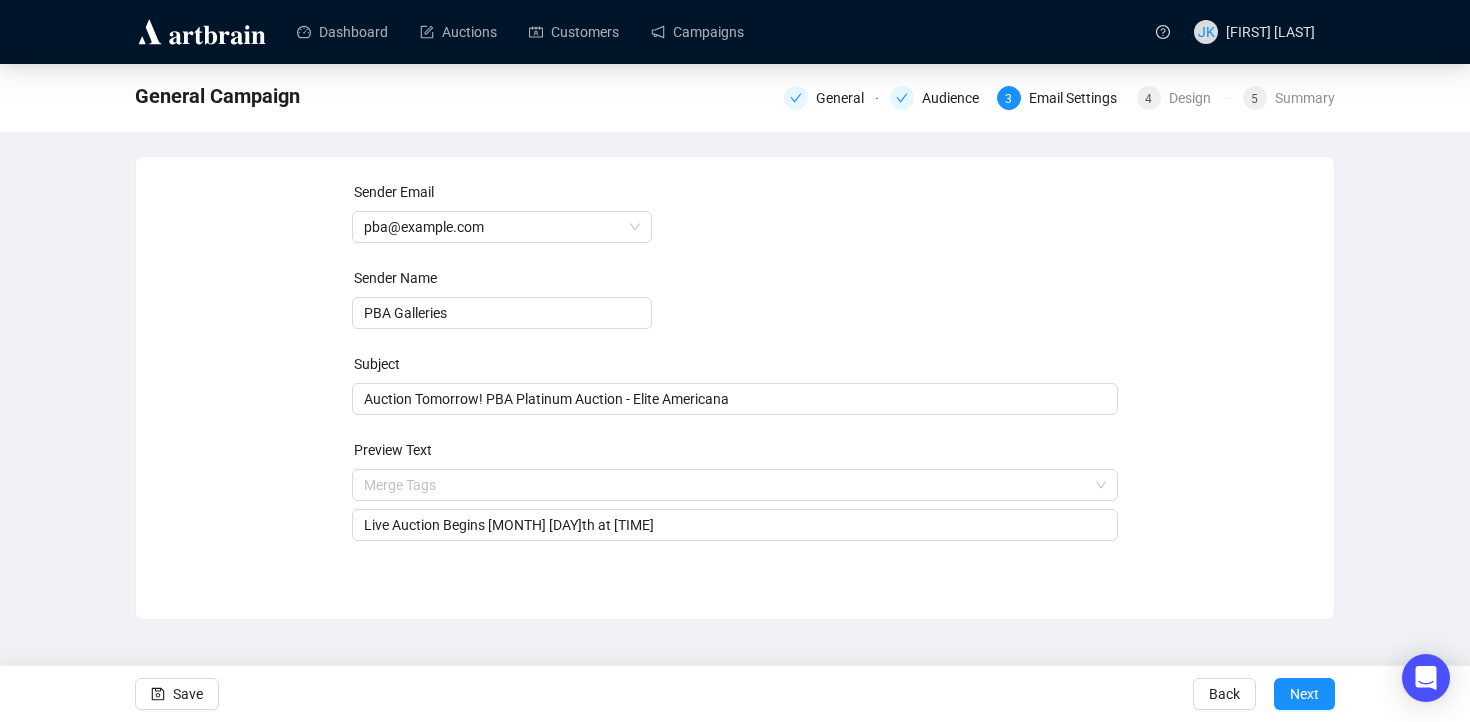 click on "Sender Email [EMAIL] Sender Name [NAME] Subject Auction Tomorrow! PBA Platinum Auction - [NAME] Preview Text Merge Tags Live Auction Begins [MONTH] [DAY]th at [TIME] Save Back Next" at bounding box center (735, 388) 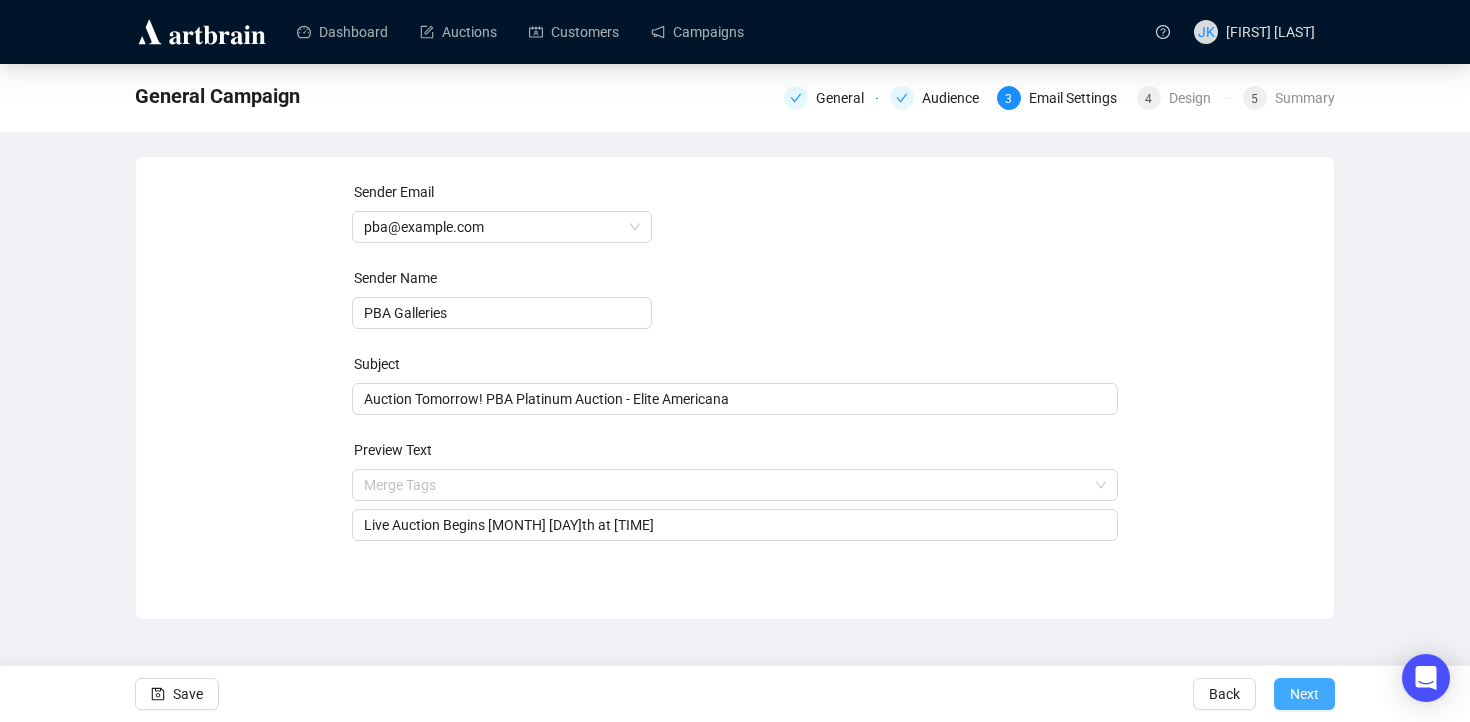 click on "Next" at bounding box center [1304, 694] 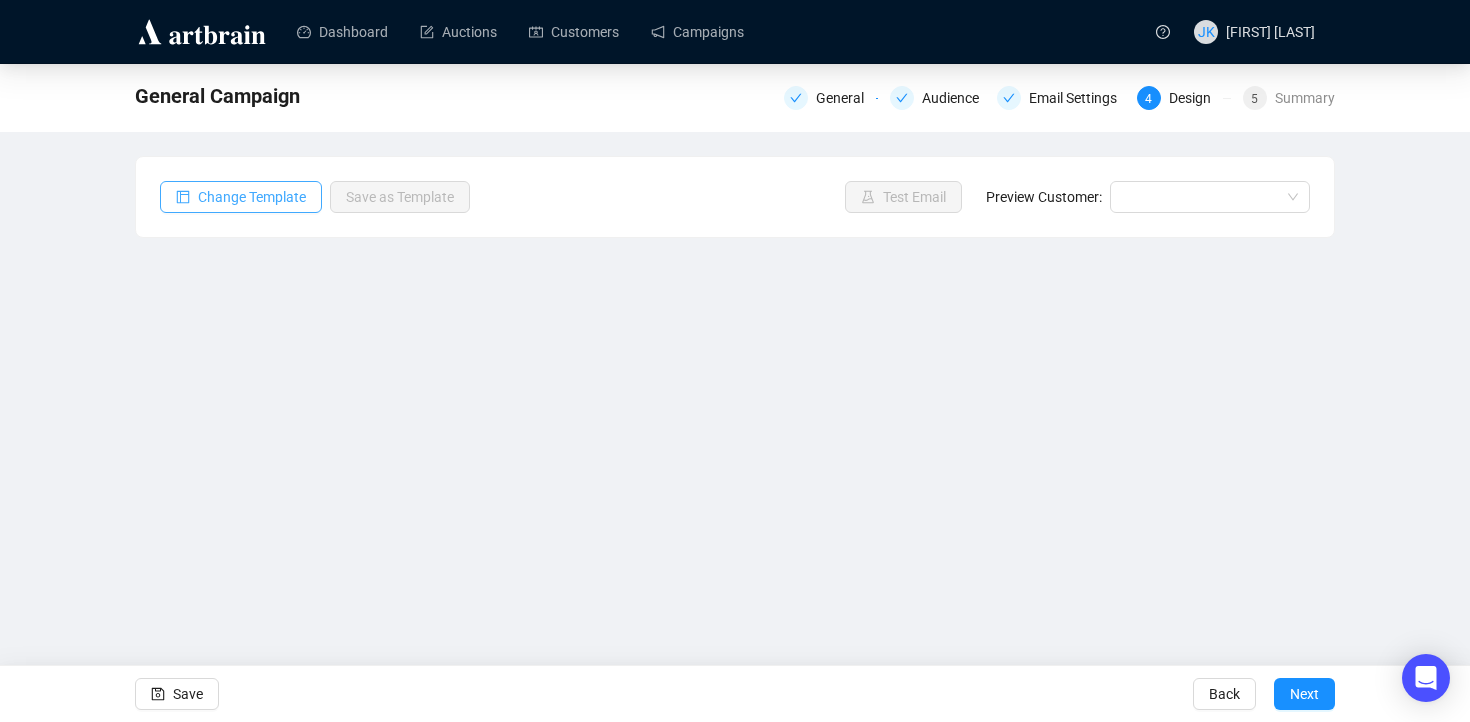 click on "Change Template" at bounding box center [252, 197] 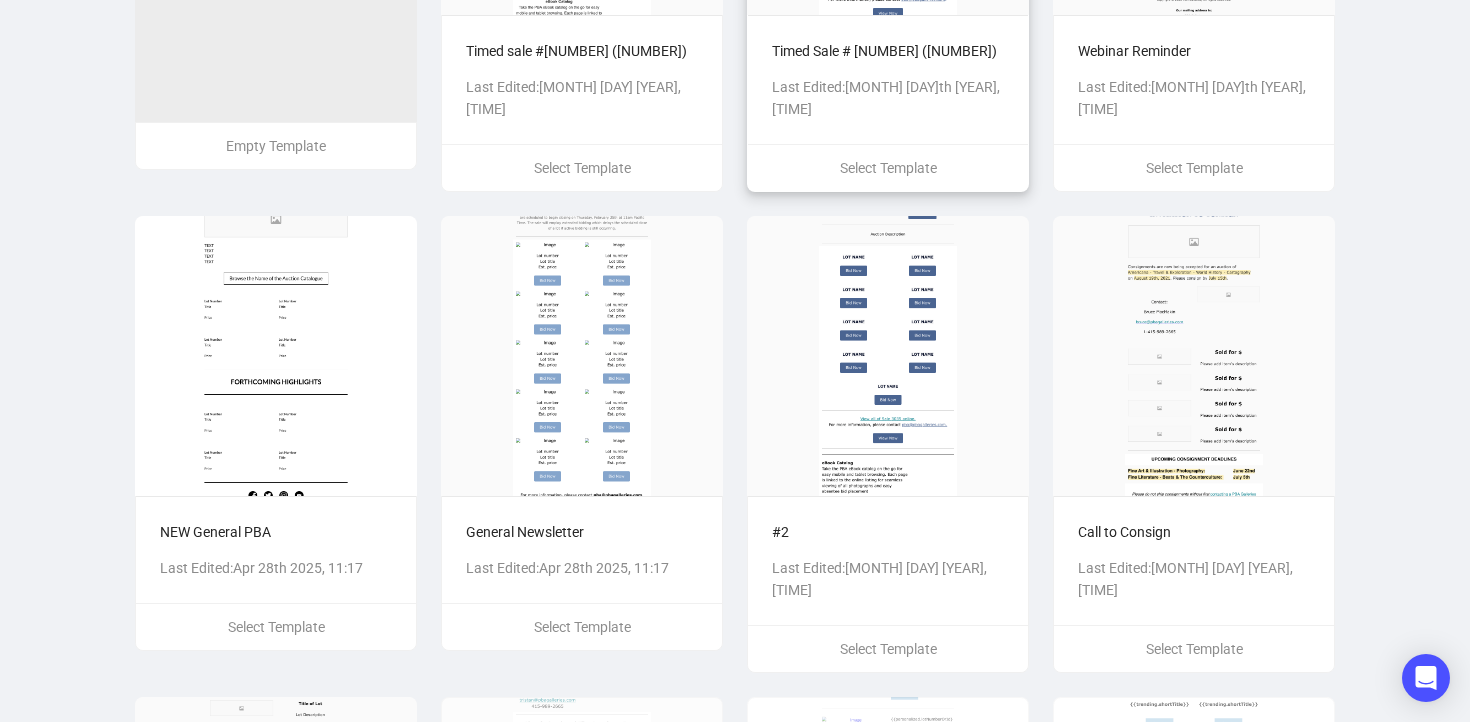 click on "#[NUMBER] Last Edited: [MONTH] [DAY]th [YEAR], [TIME]" at bounding box center (0, 0) 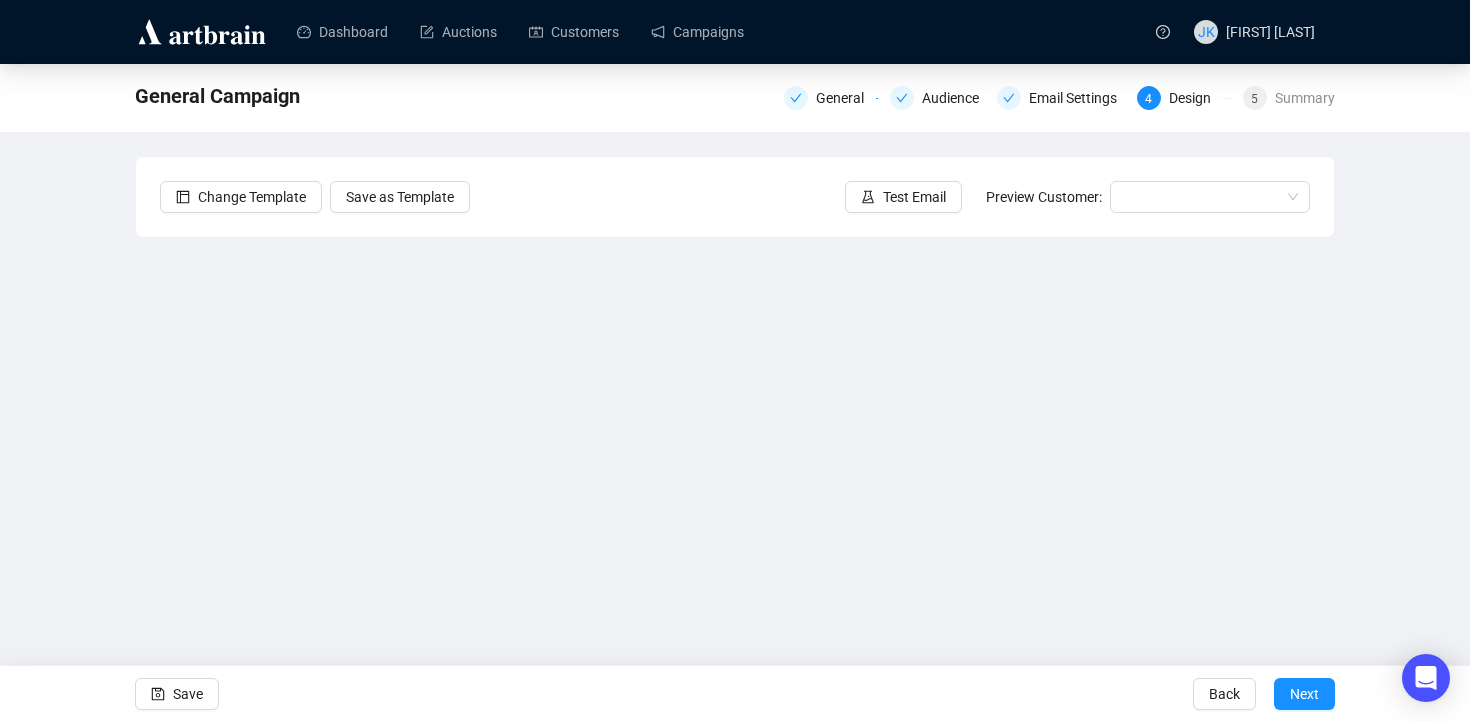 scroll, scrollTop: 22, scrollLeft: 0, axis: vertical 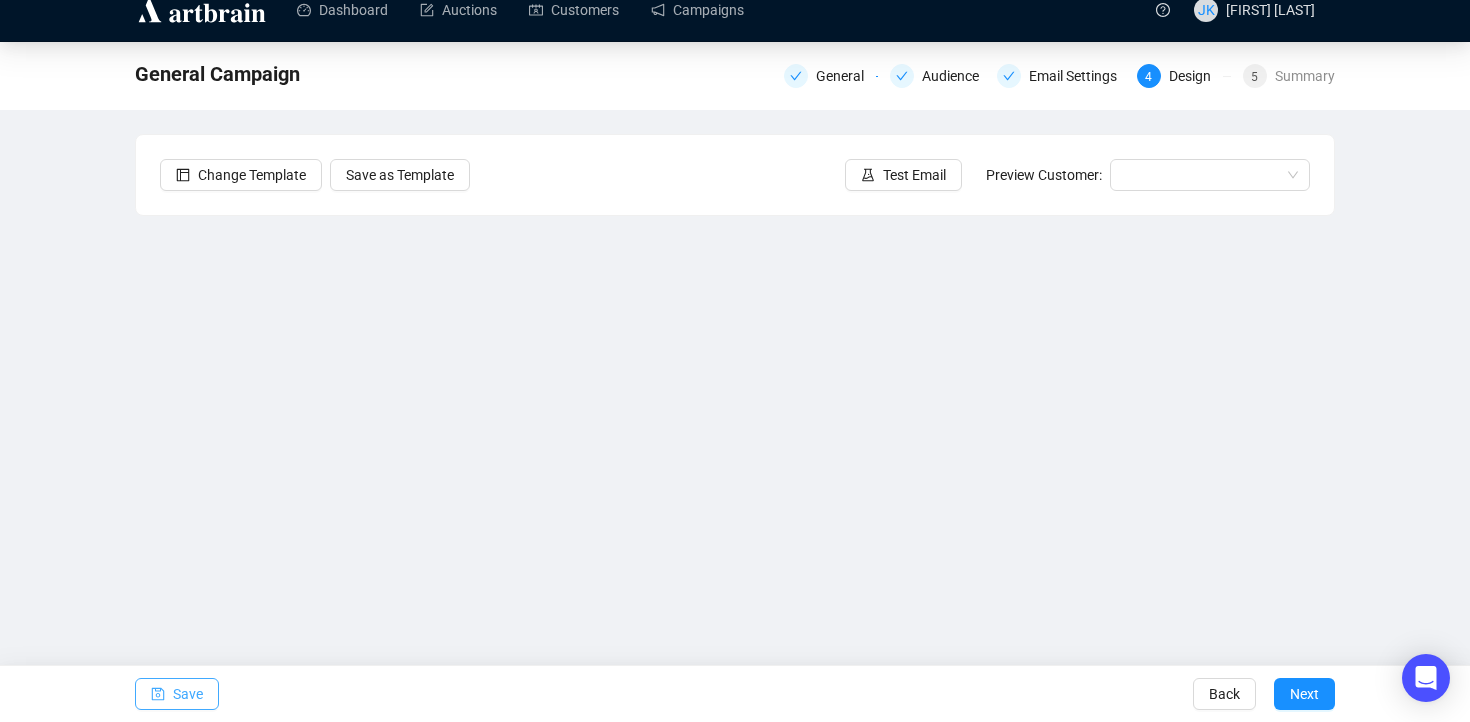 click on "Save" at bounding box center (177, 694) 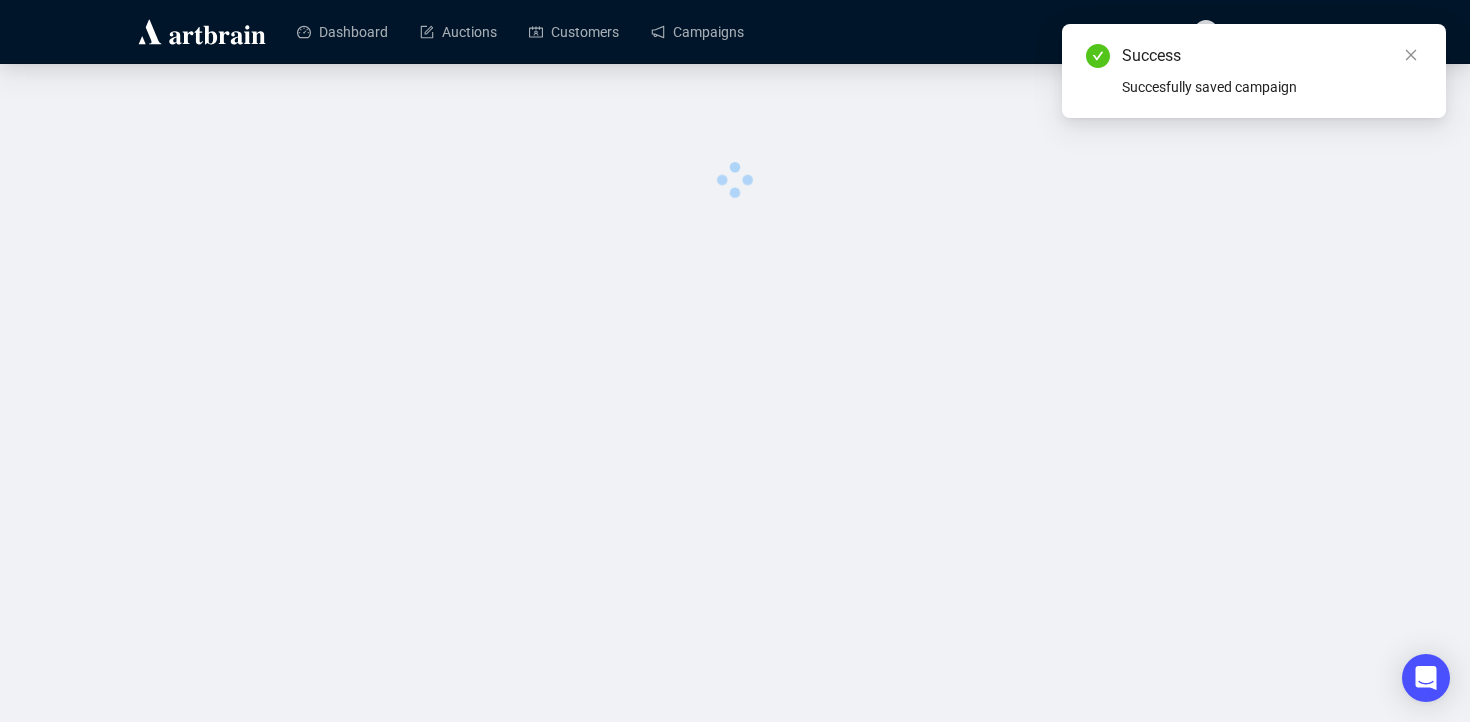 scroll, scrollTop: 0, scrollLeft: 0, axis: both 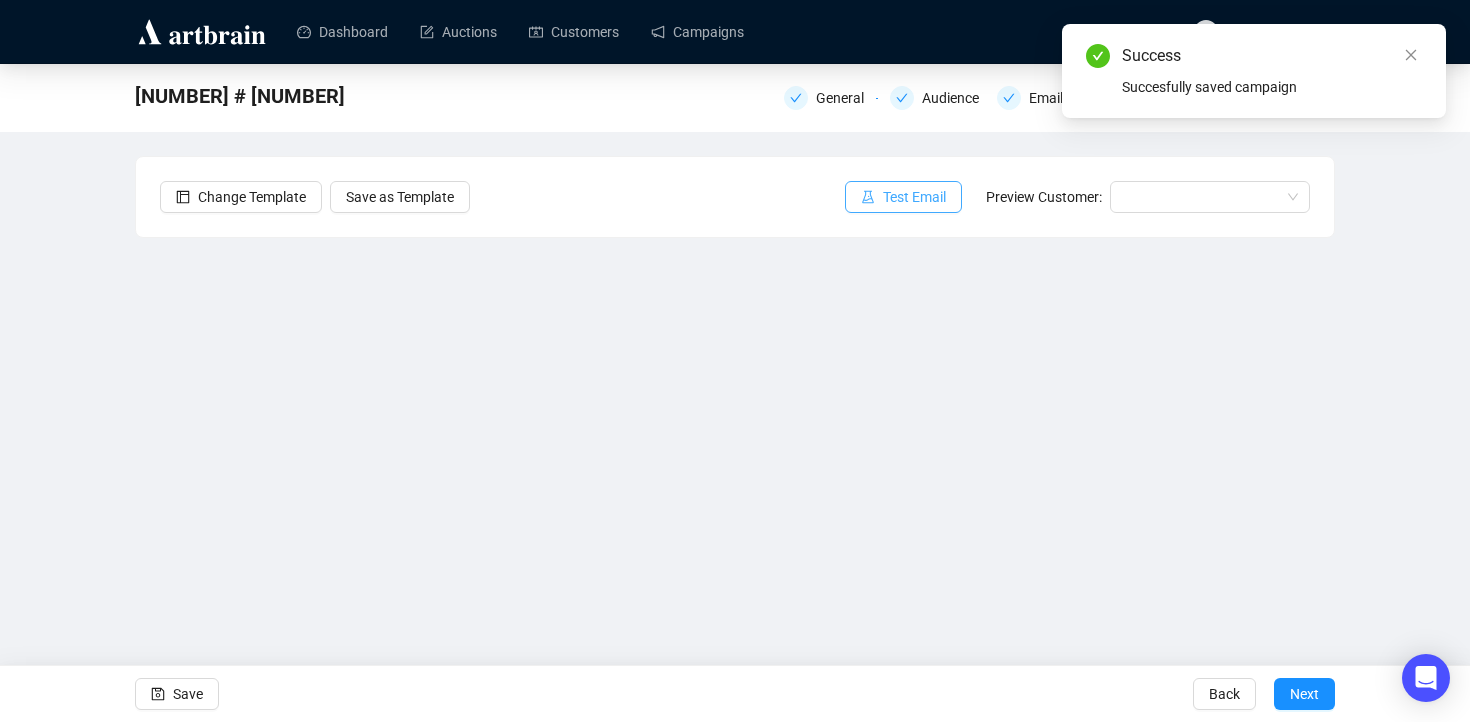 click on "Test Email" at bounding box center (914, 197) 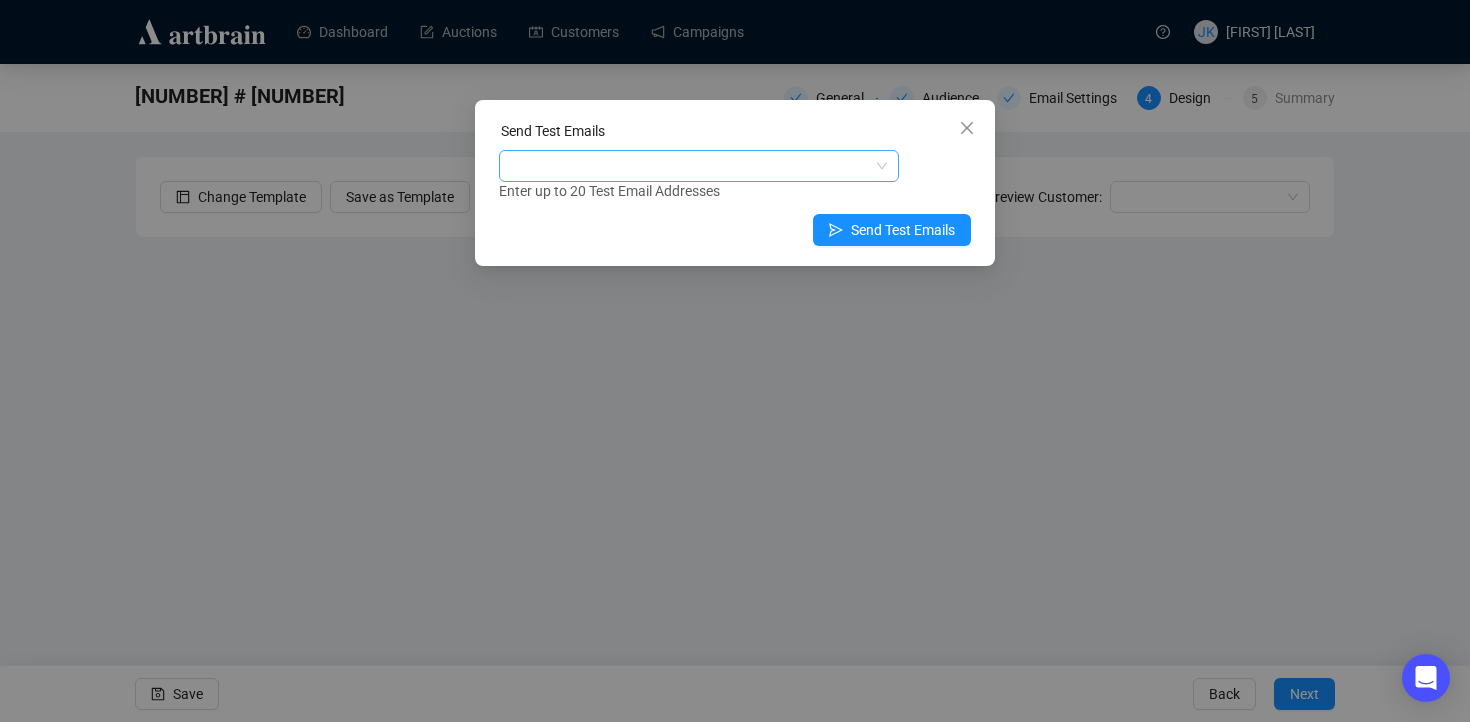 click at bounding box center (688, 166) 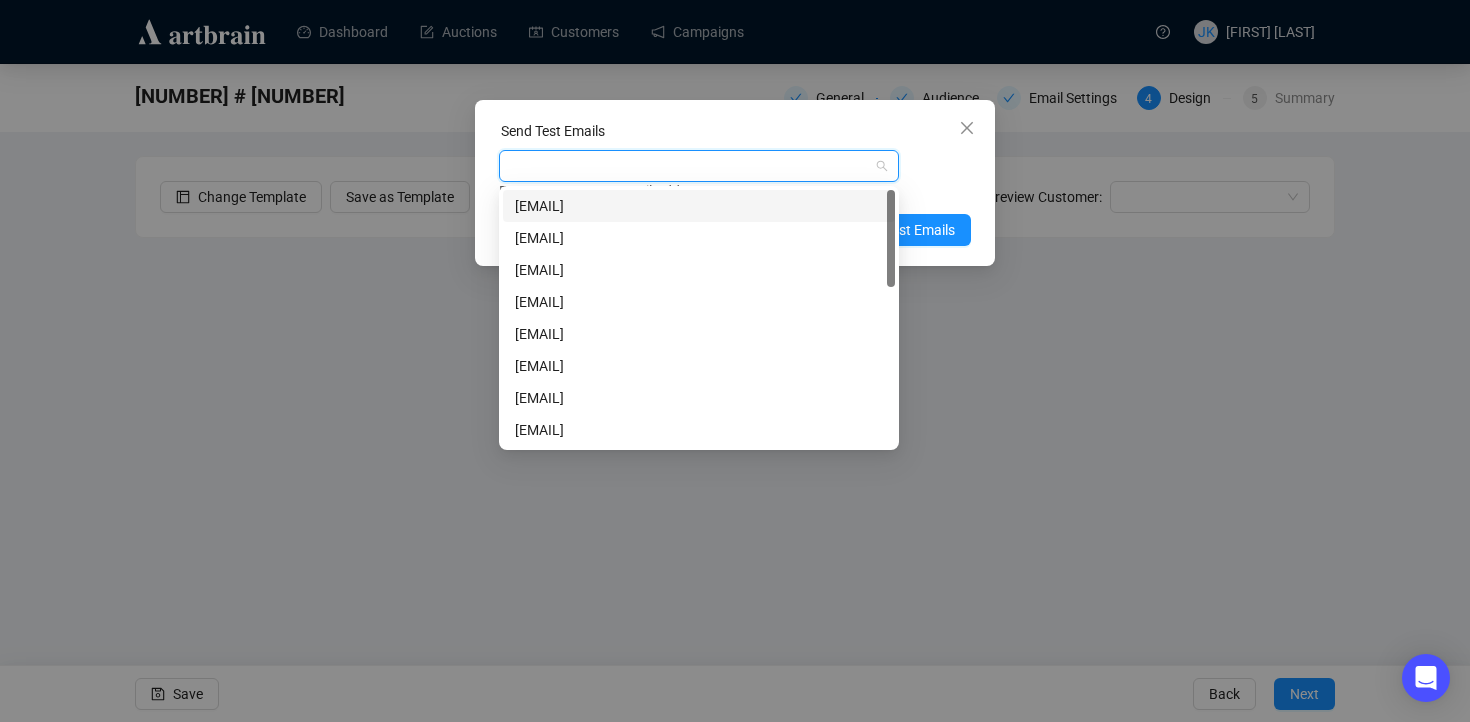 click on "[EMAIL]" at bounding box center (699, 206) 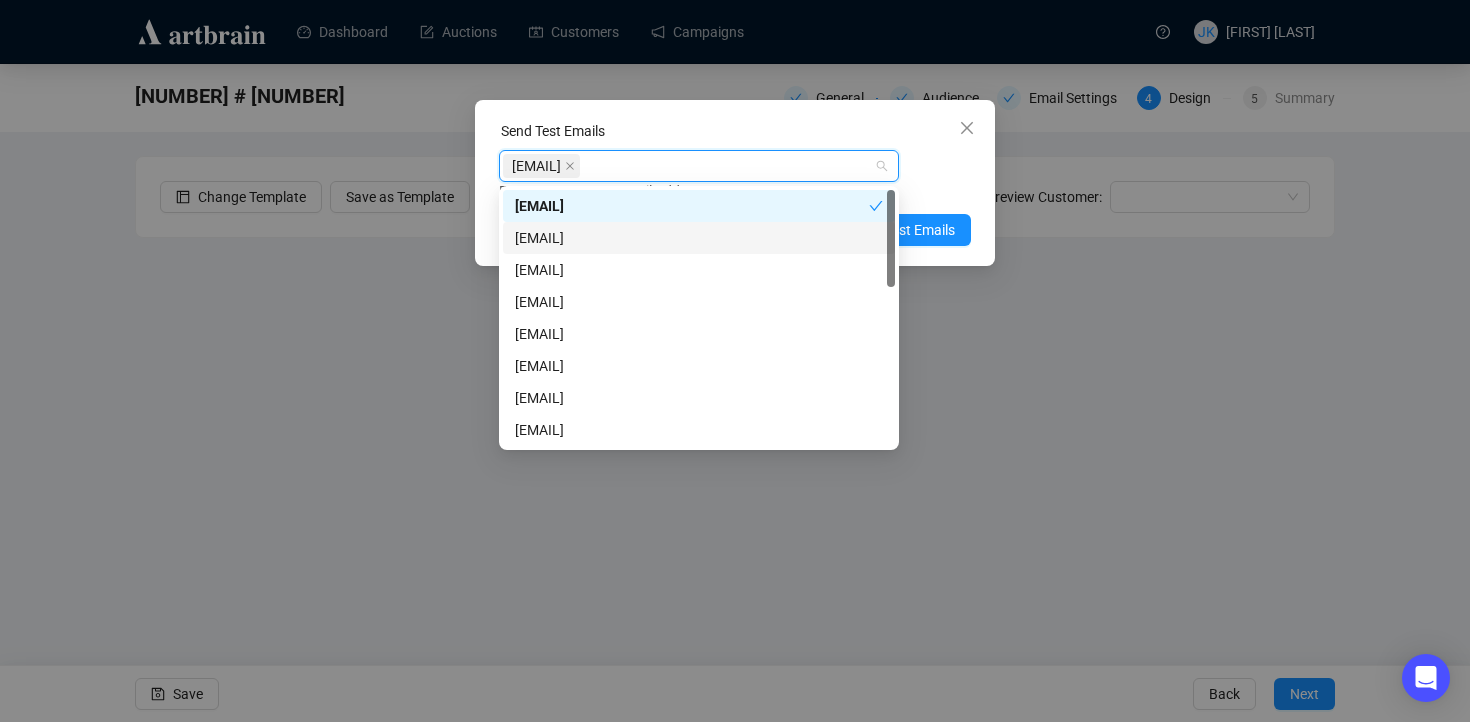 click on "[EMAIL]" at bounding box center [699, 238] 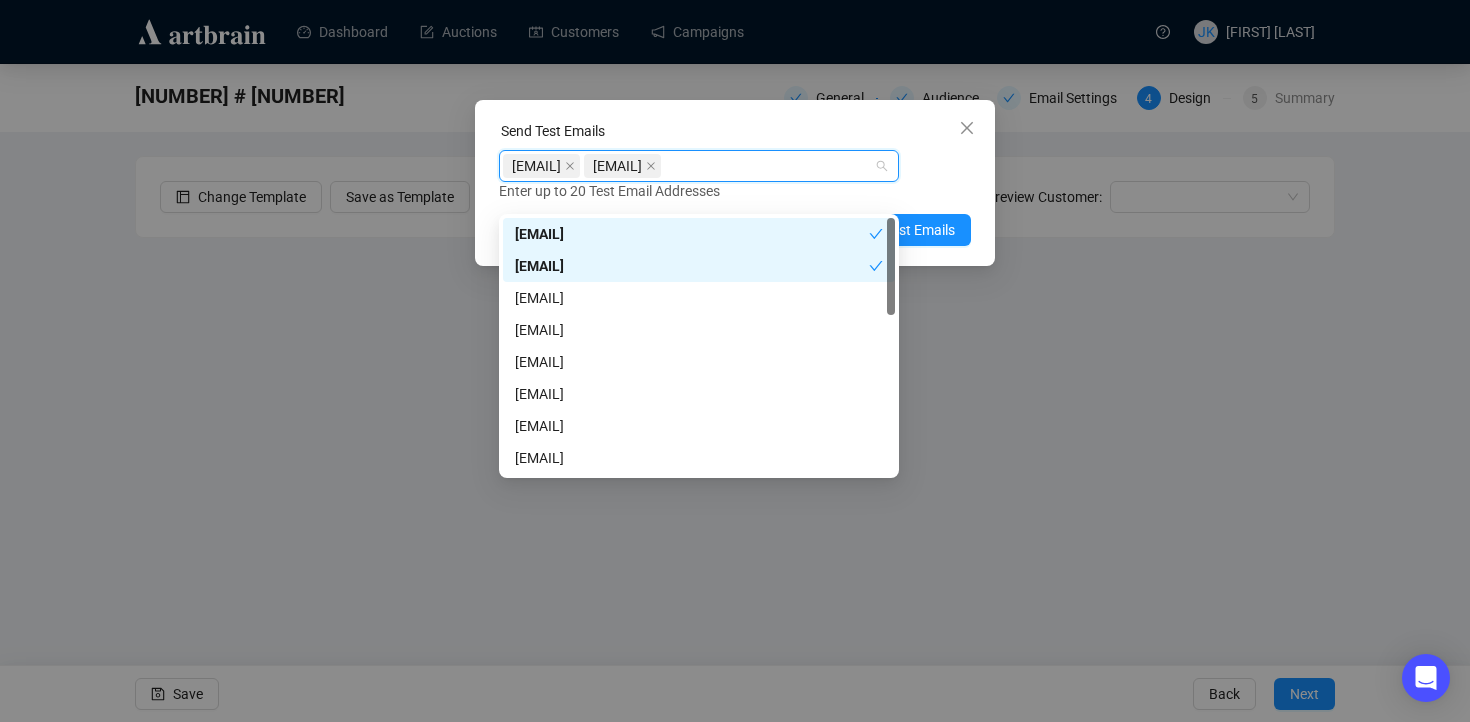 click on "[EMAIL] [EMAIL]   Enter up to 20 Test Email Addresses" at bounding box center (735, 176) 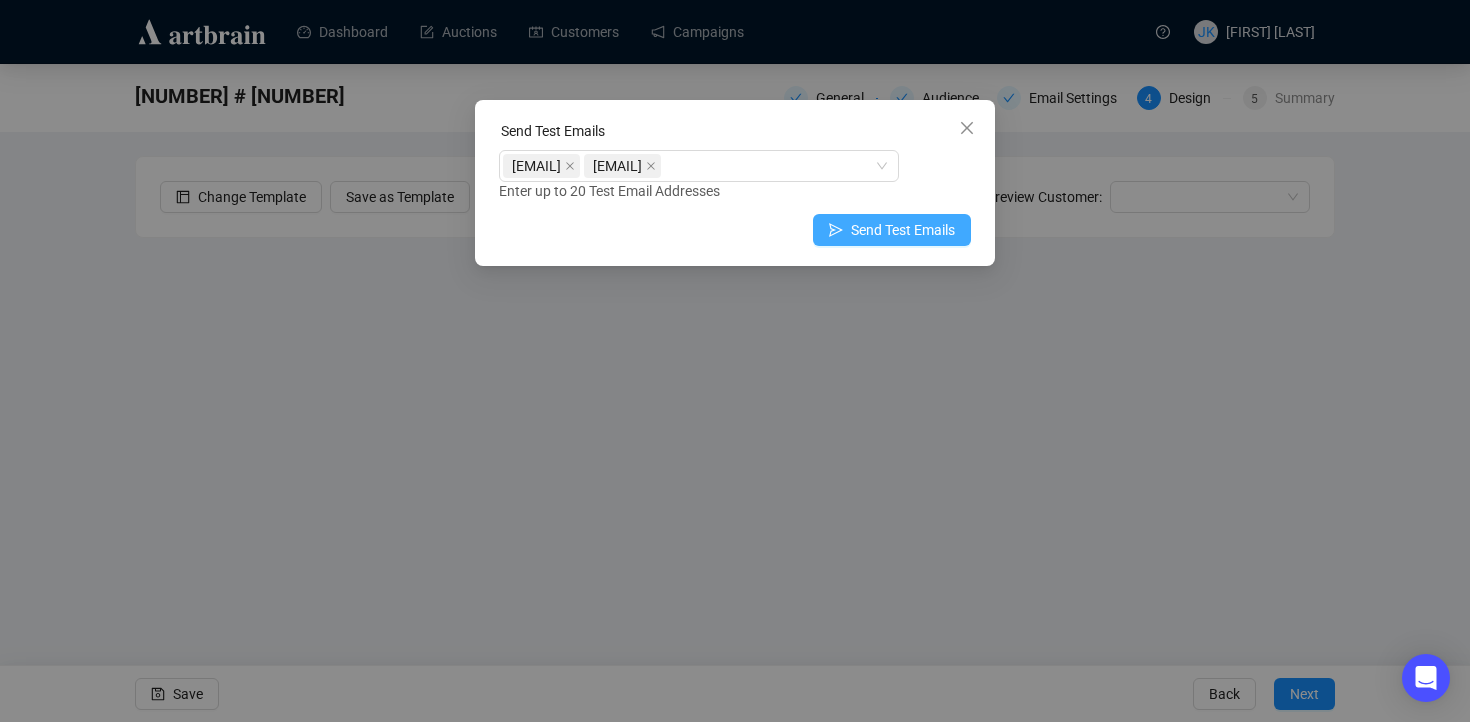 click on "Send Test Emails" at bounding box center (892, 230) 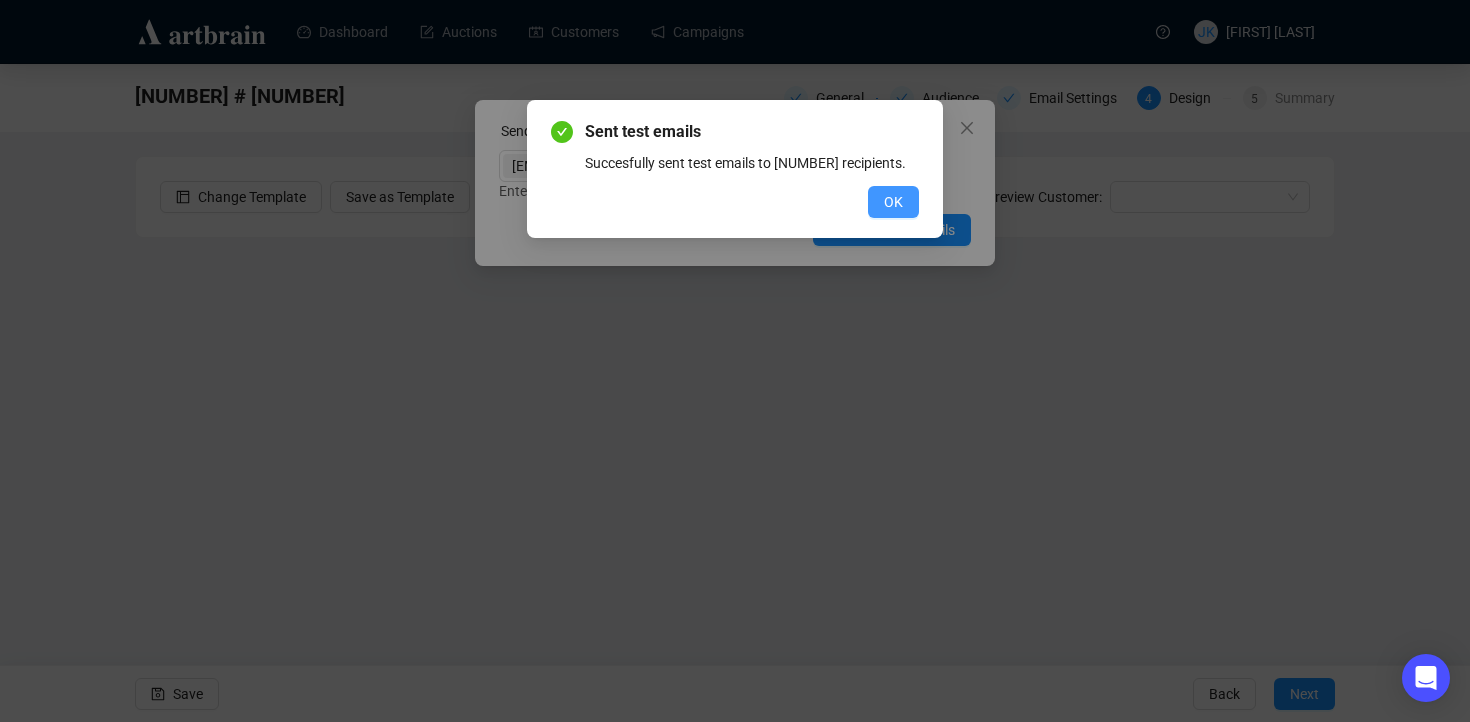 click on "OK" at bounding box center [893, 202] 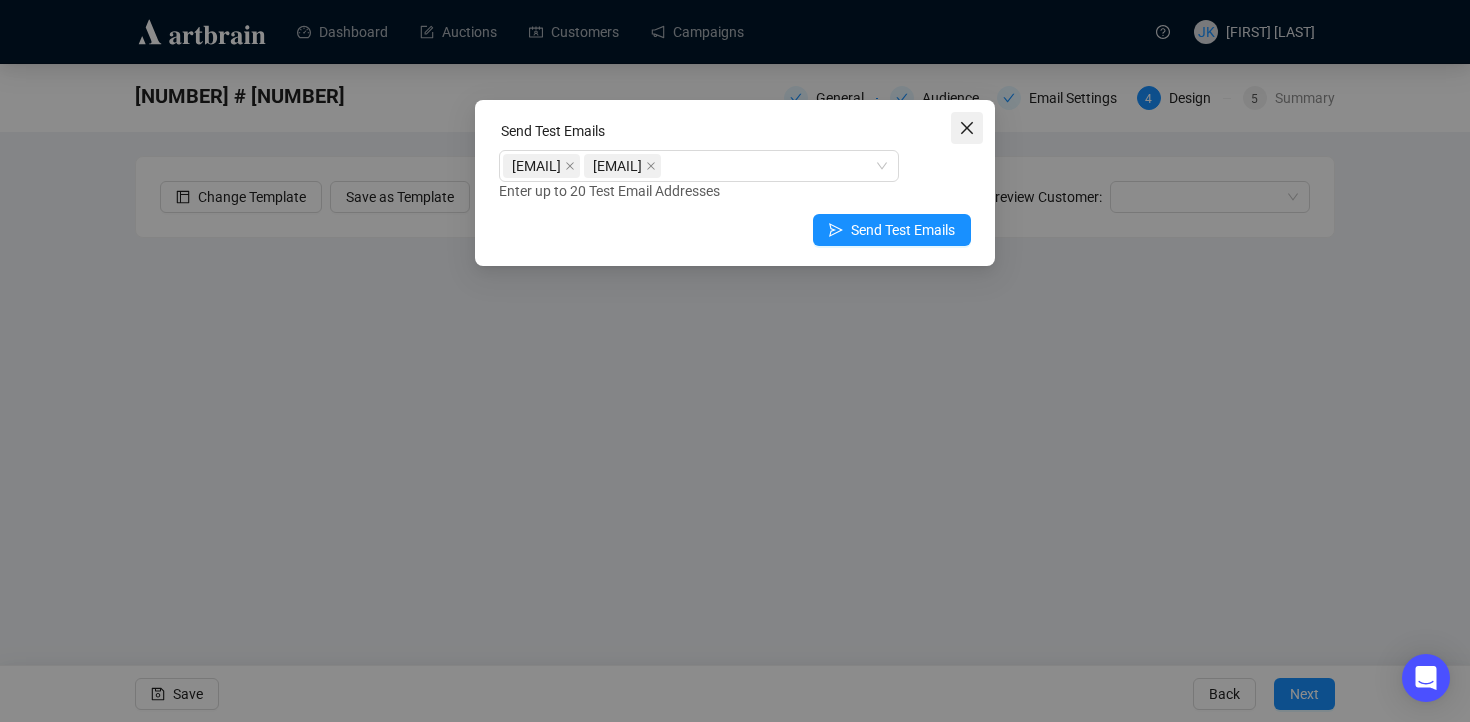 click at bounding box center (967, 128) 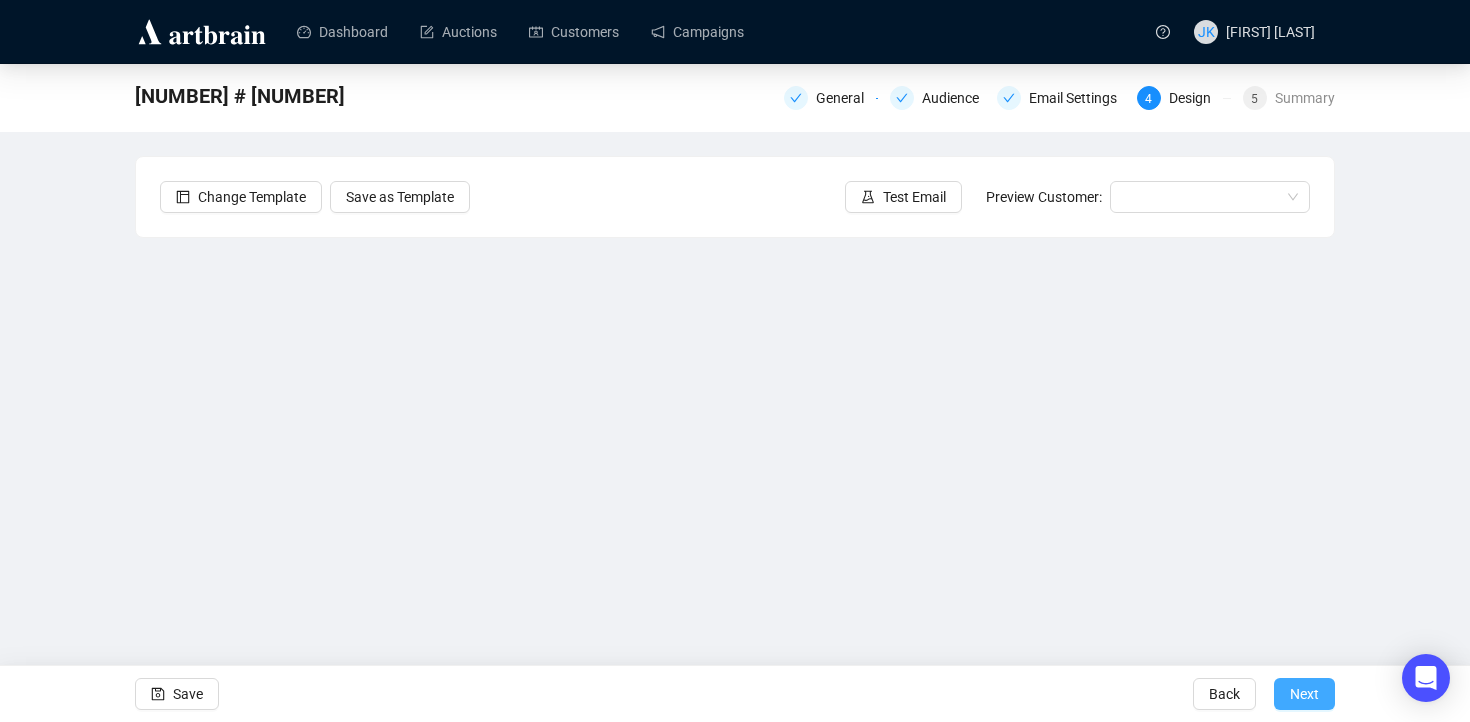 click on "Next" at bounding box center [1304, 694] 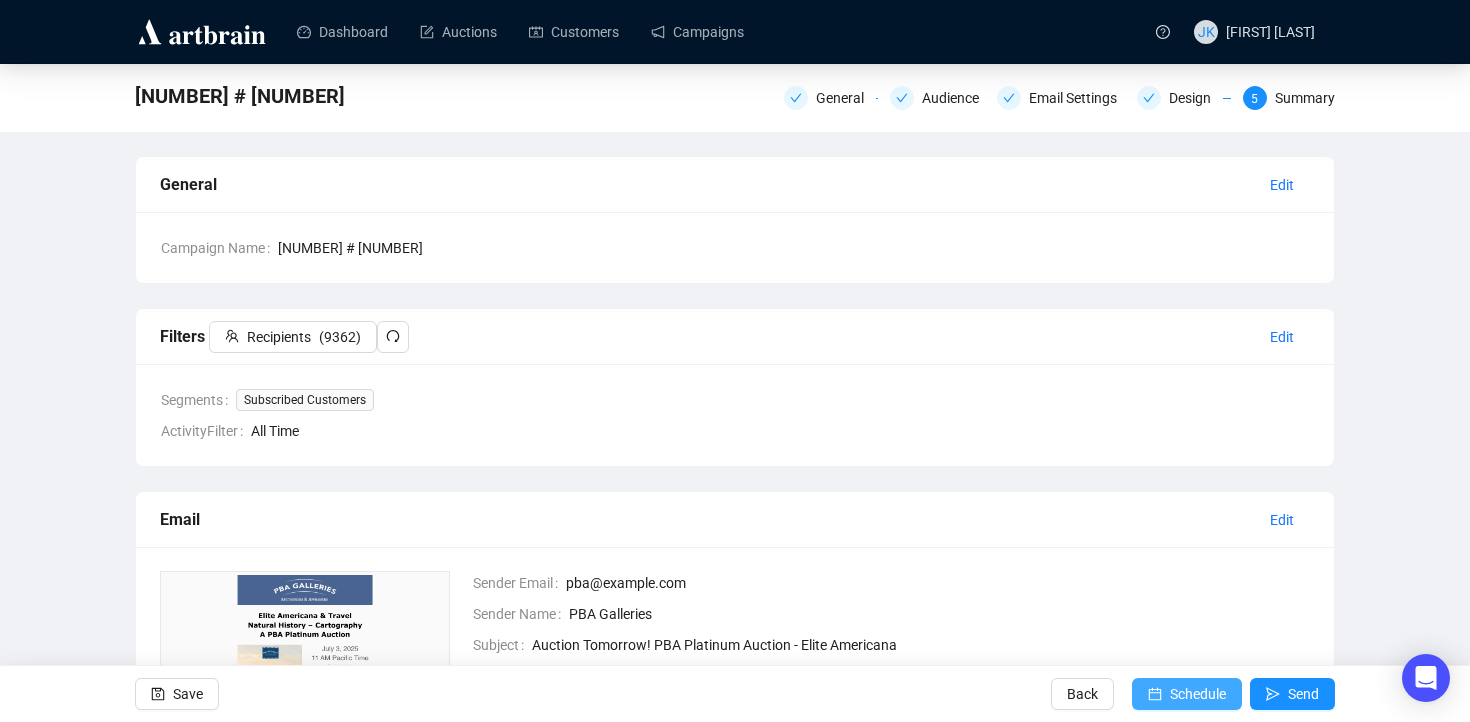 click on "Schedule" at bounding box center [1198, 694] 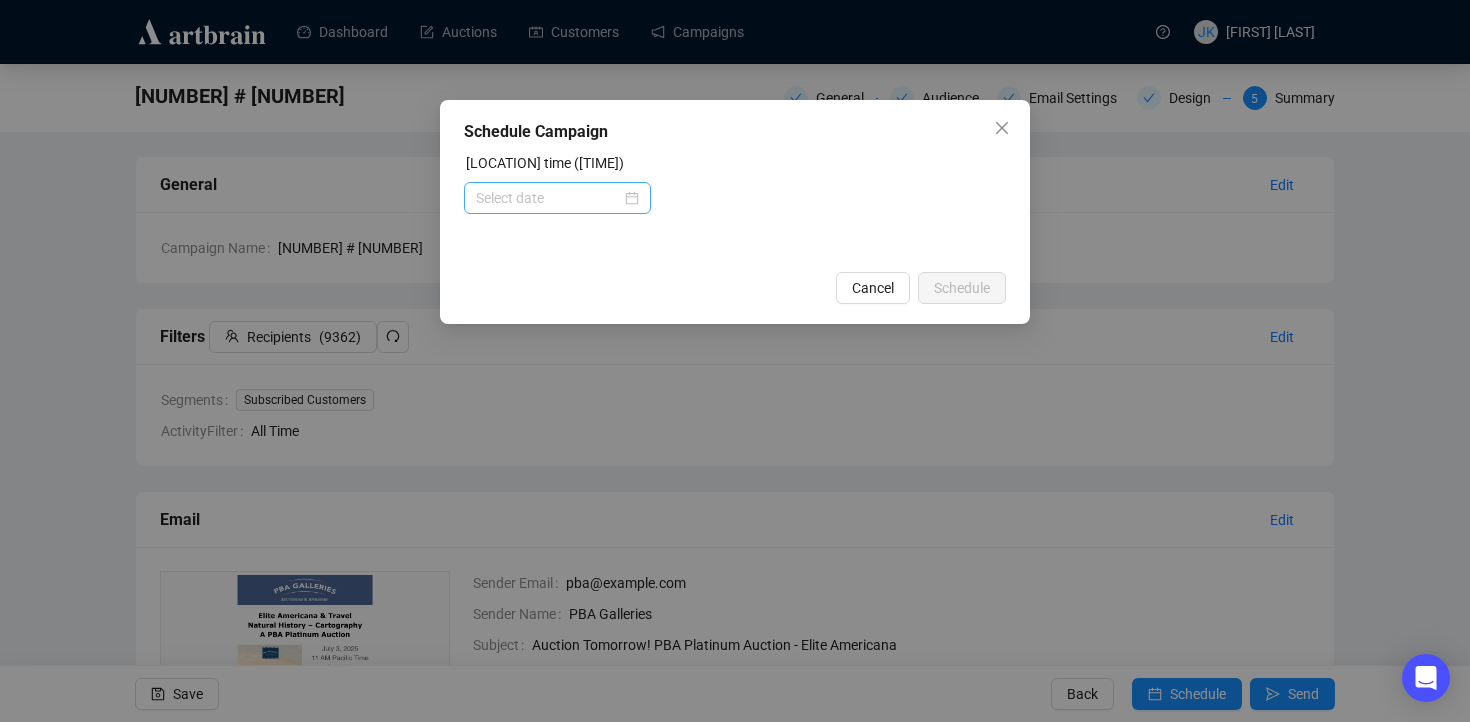 click at bounding box center [557, 198] 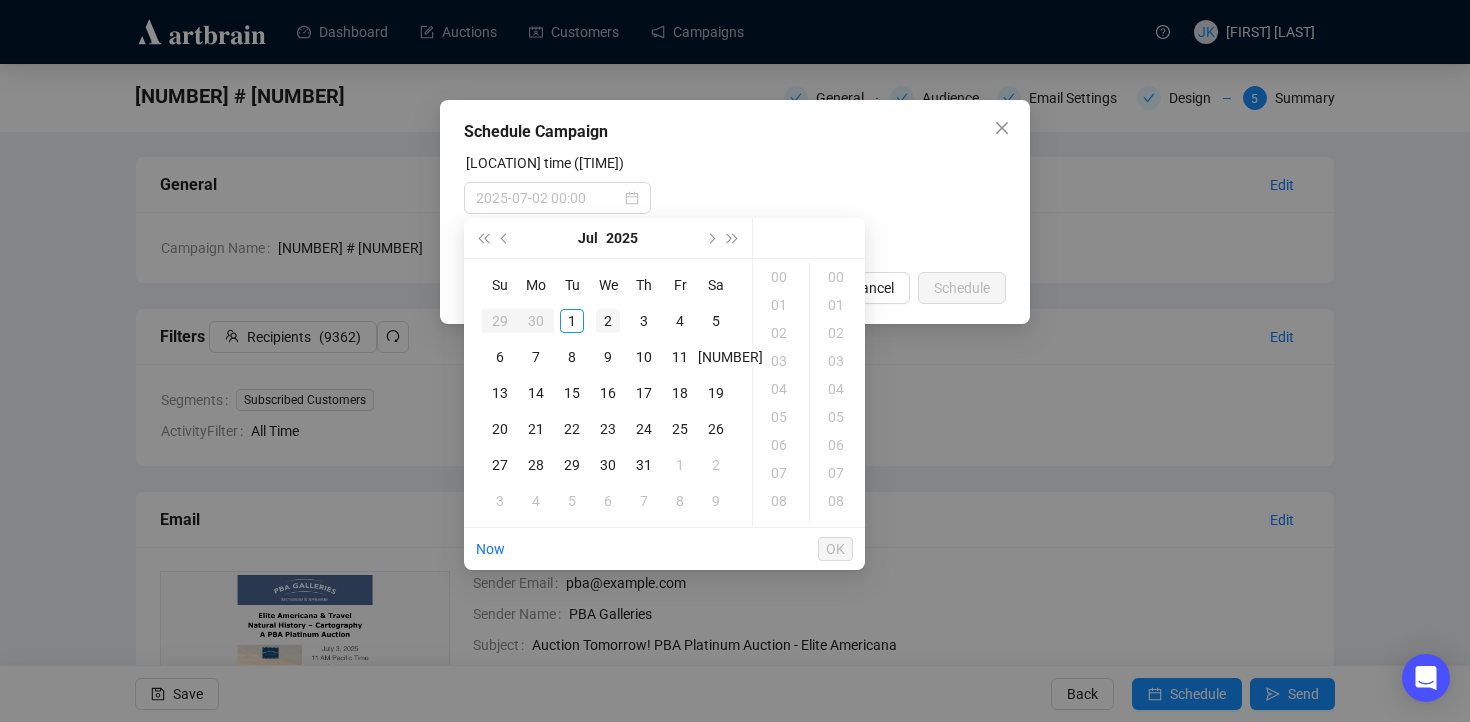 click on "2" at bounding box center [608, 321] 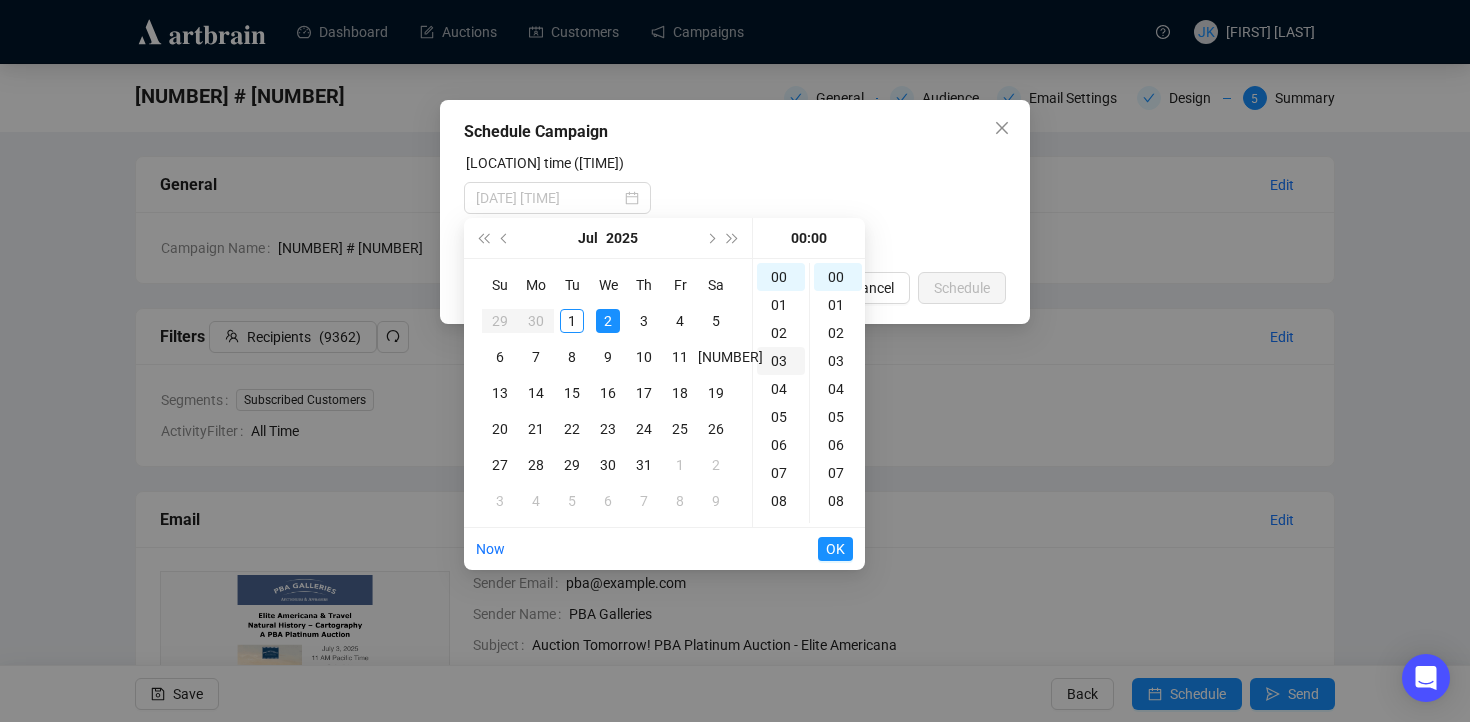 click on "03" at bounding box center [781, 277] 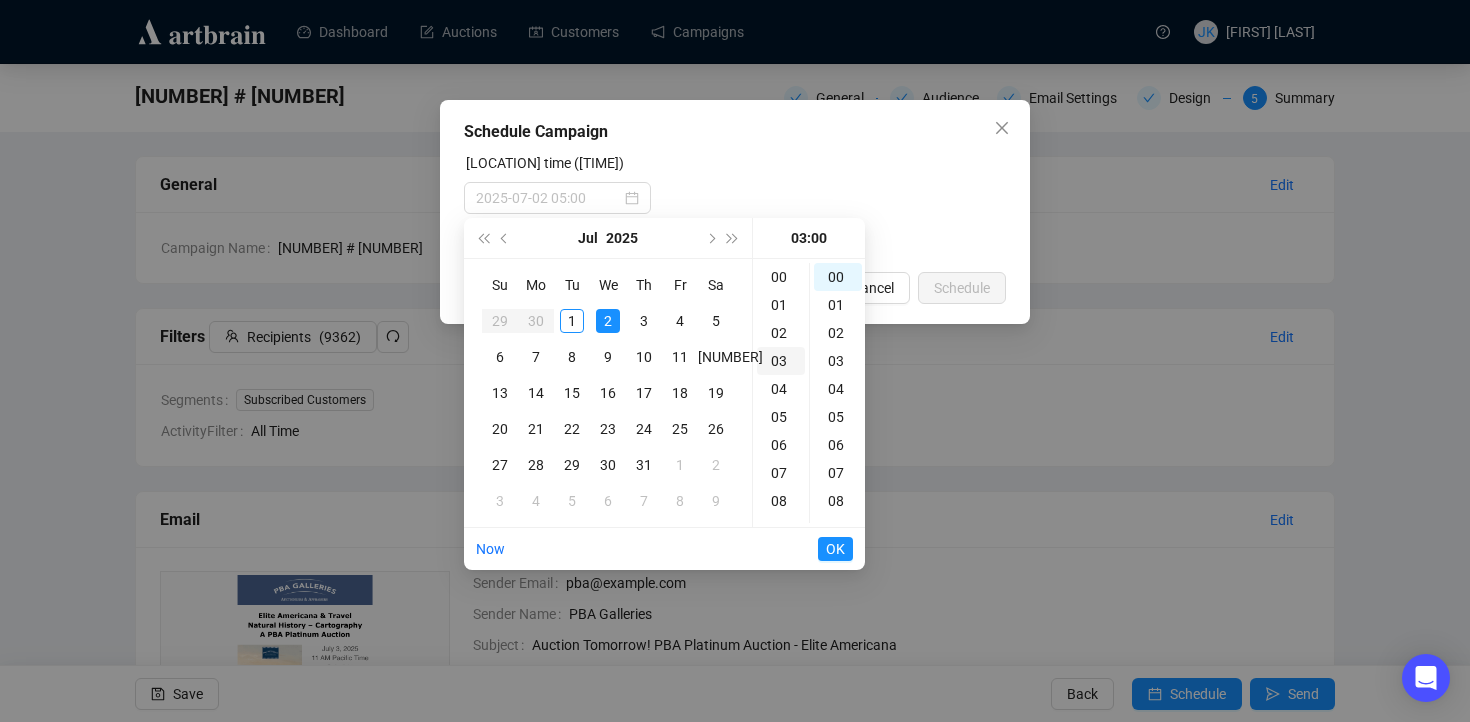 scroll, scrollTop: 84, scrollLeft: 0, axis: vertical 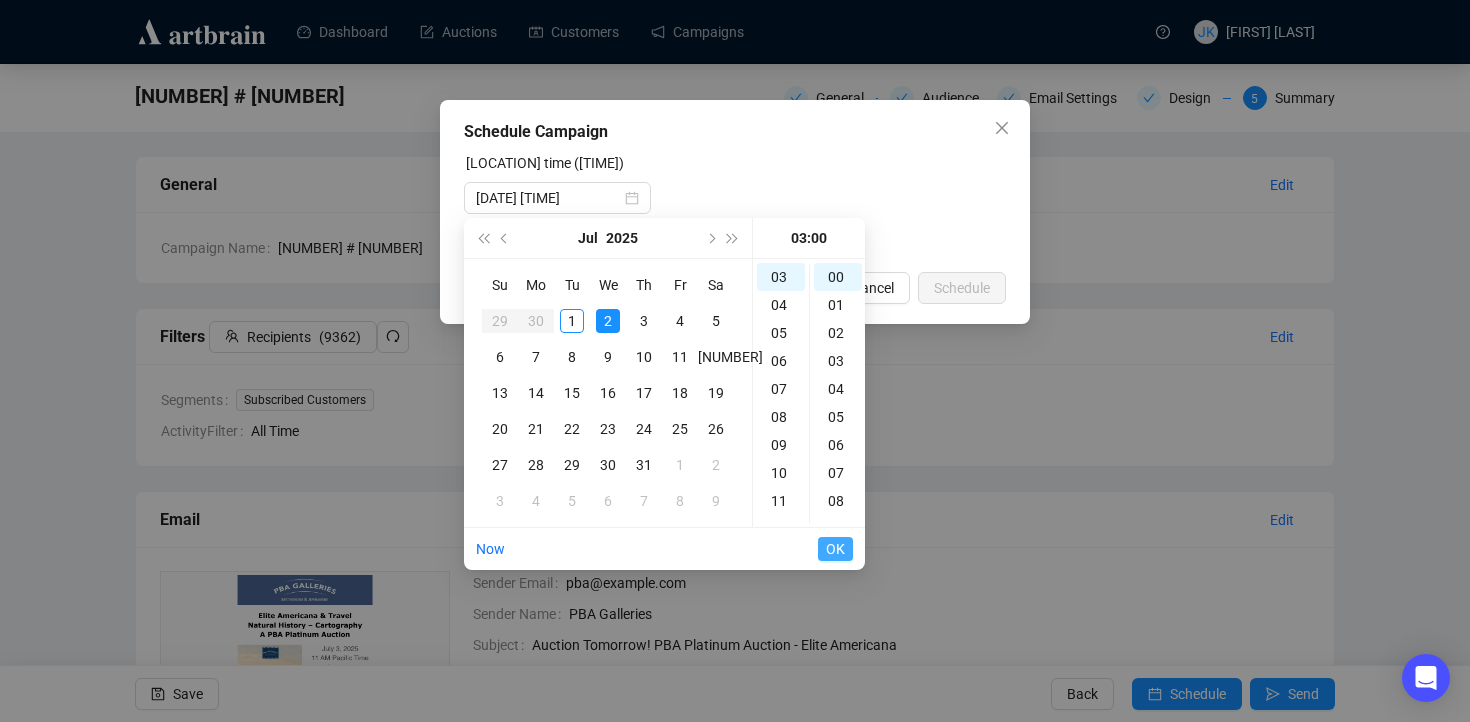 click on "OK" at bounding box center [835, 549] 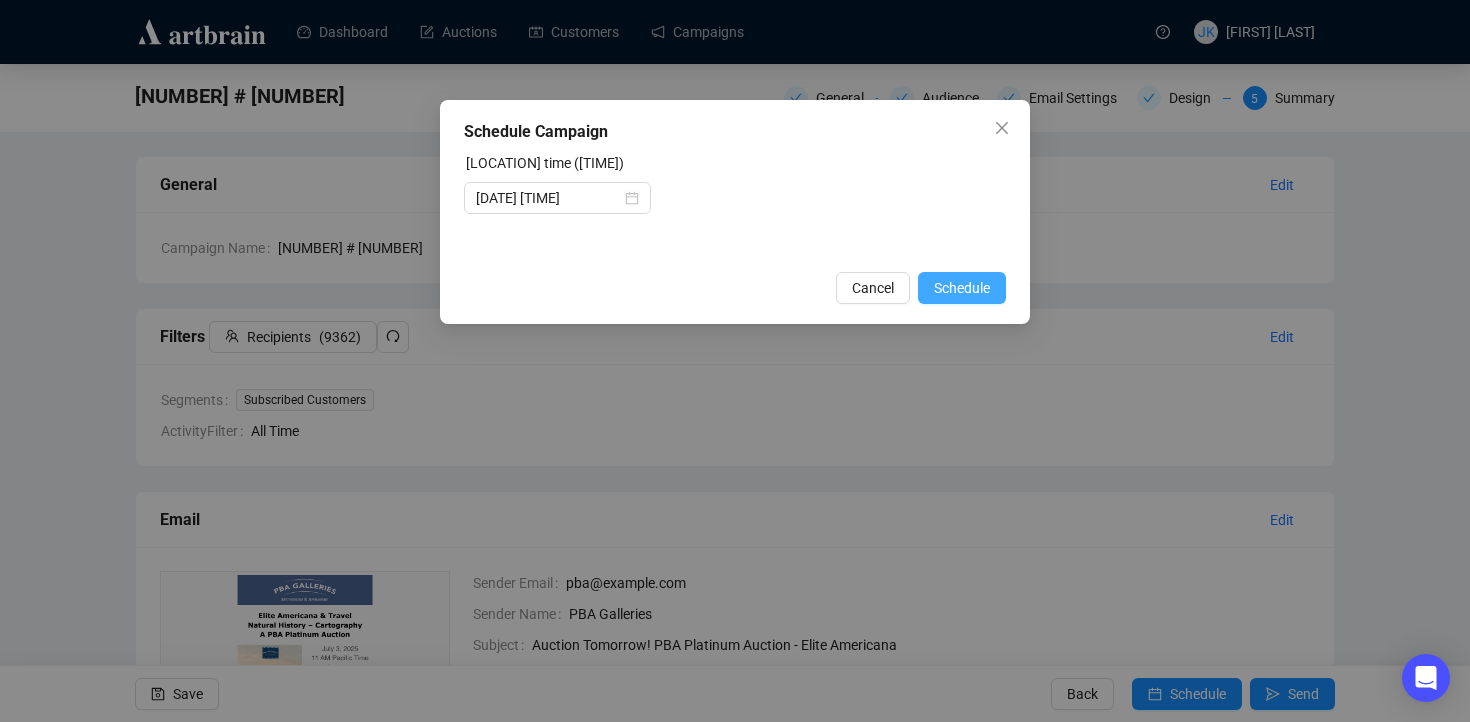 click on "Schedule" at bounding box center [962, 288] 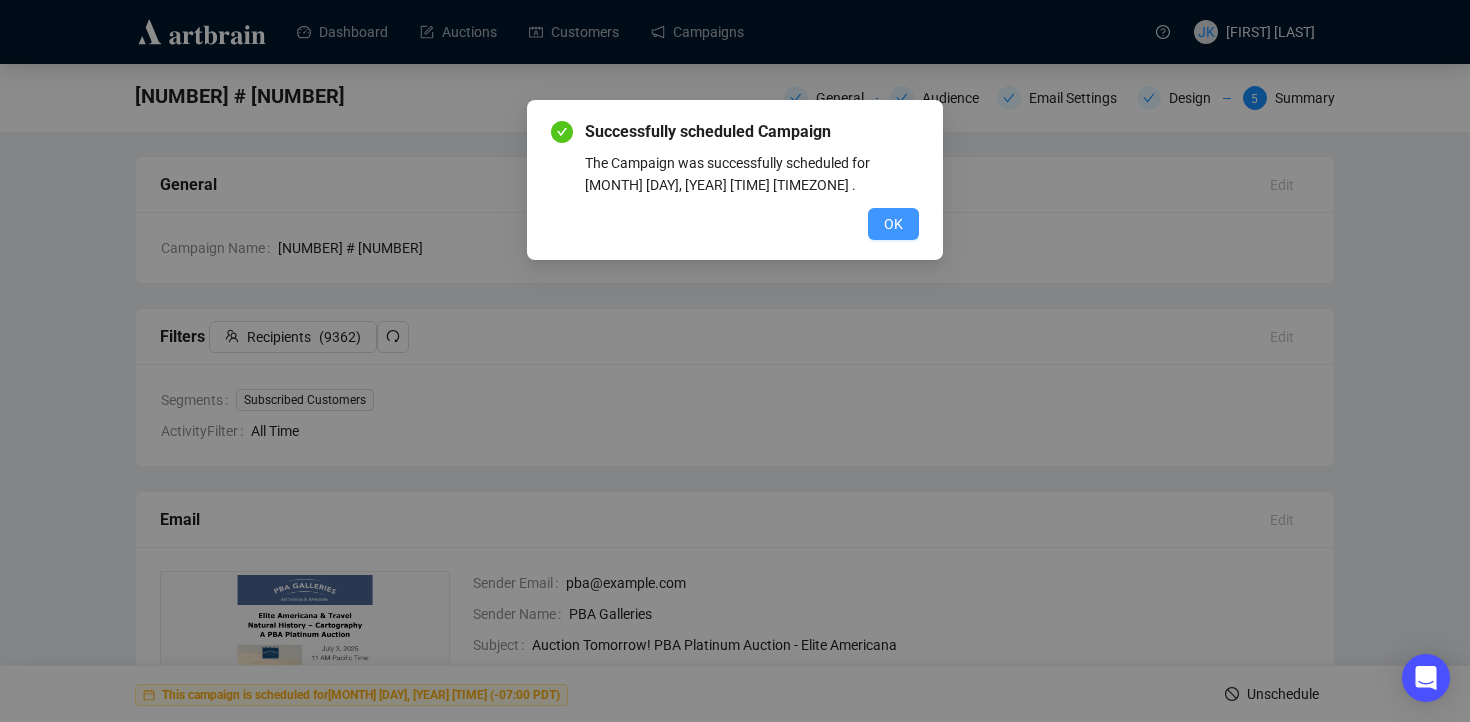 click on "OK" at bounding box center [893, 224] 